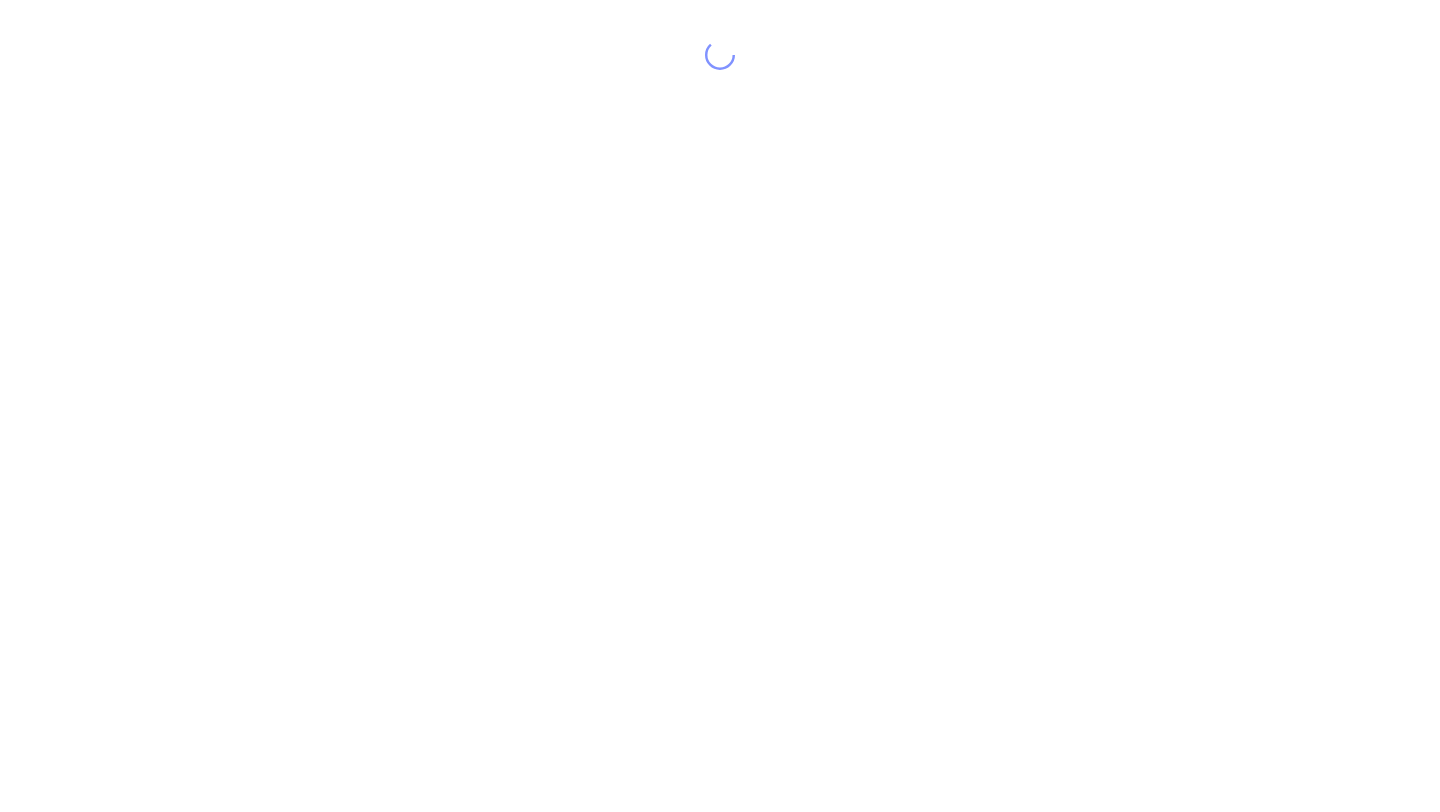 scroll, scrollTop: 0, scrollLeft: 0, axis: both 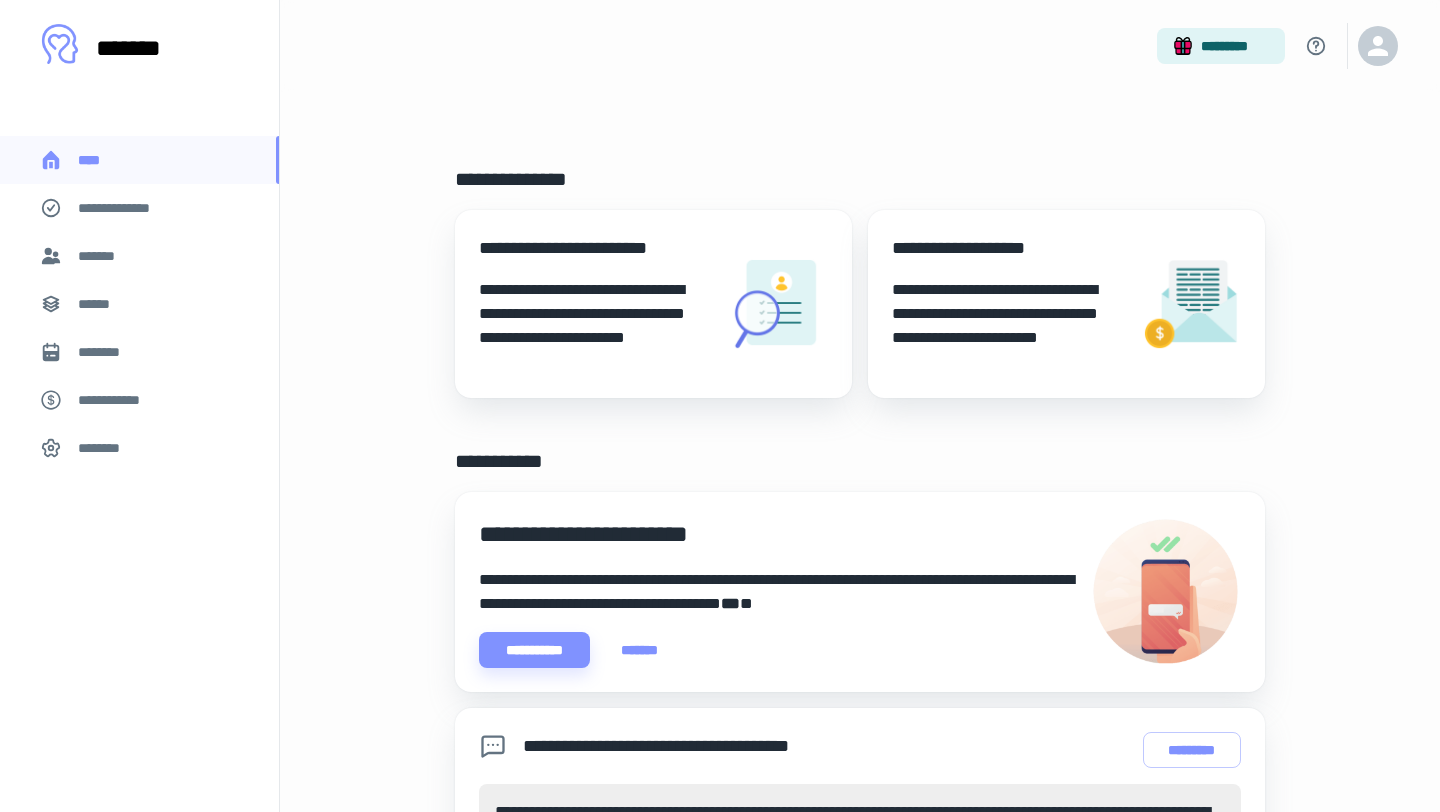 click on "**********" at bounding box center [139, 208] 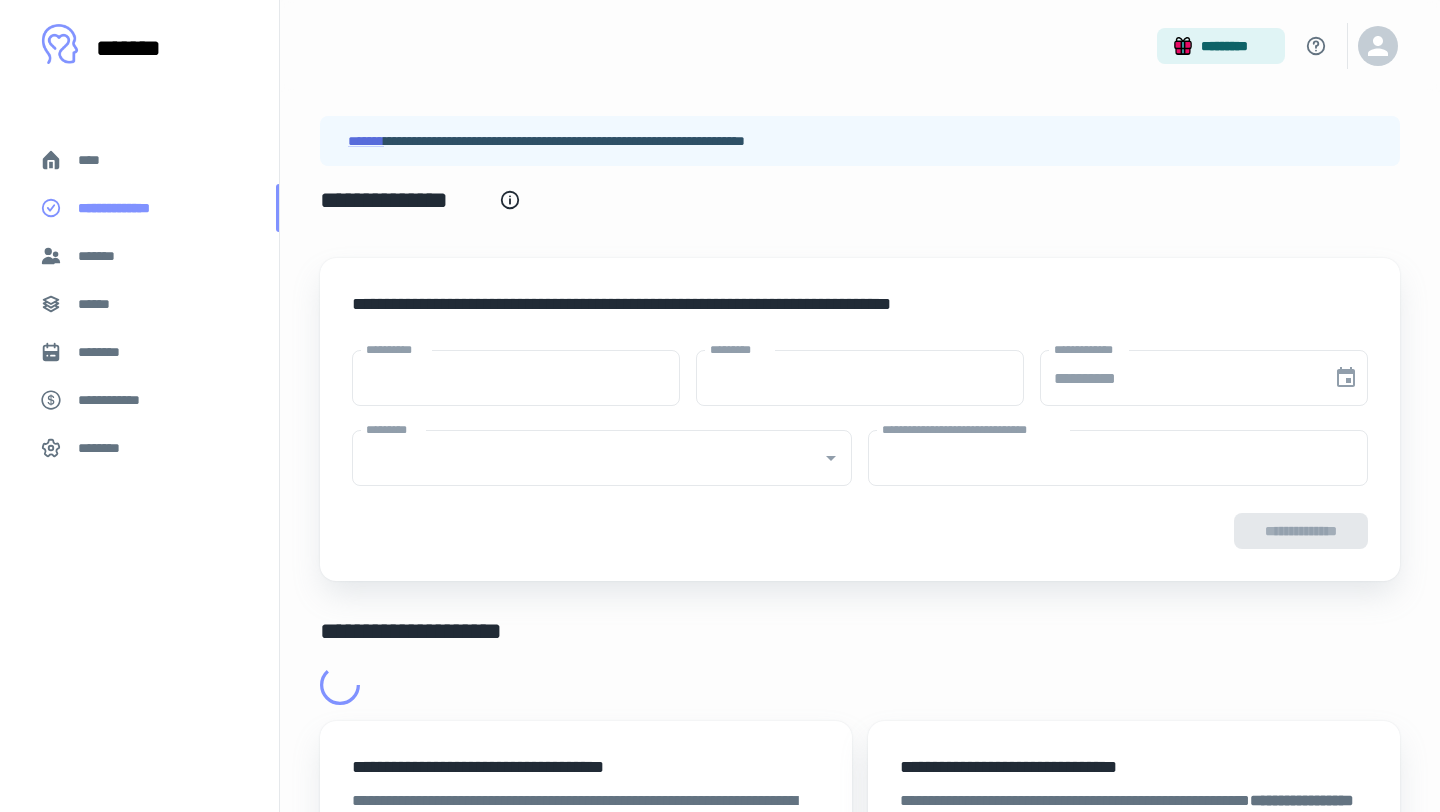 type on "****" 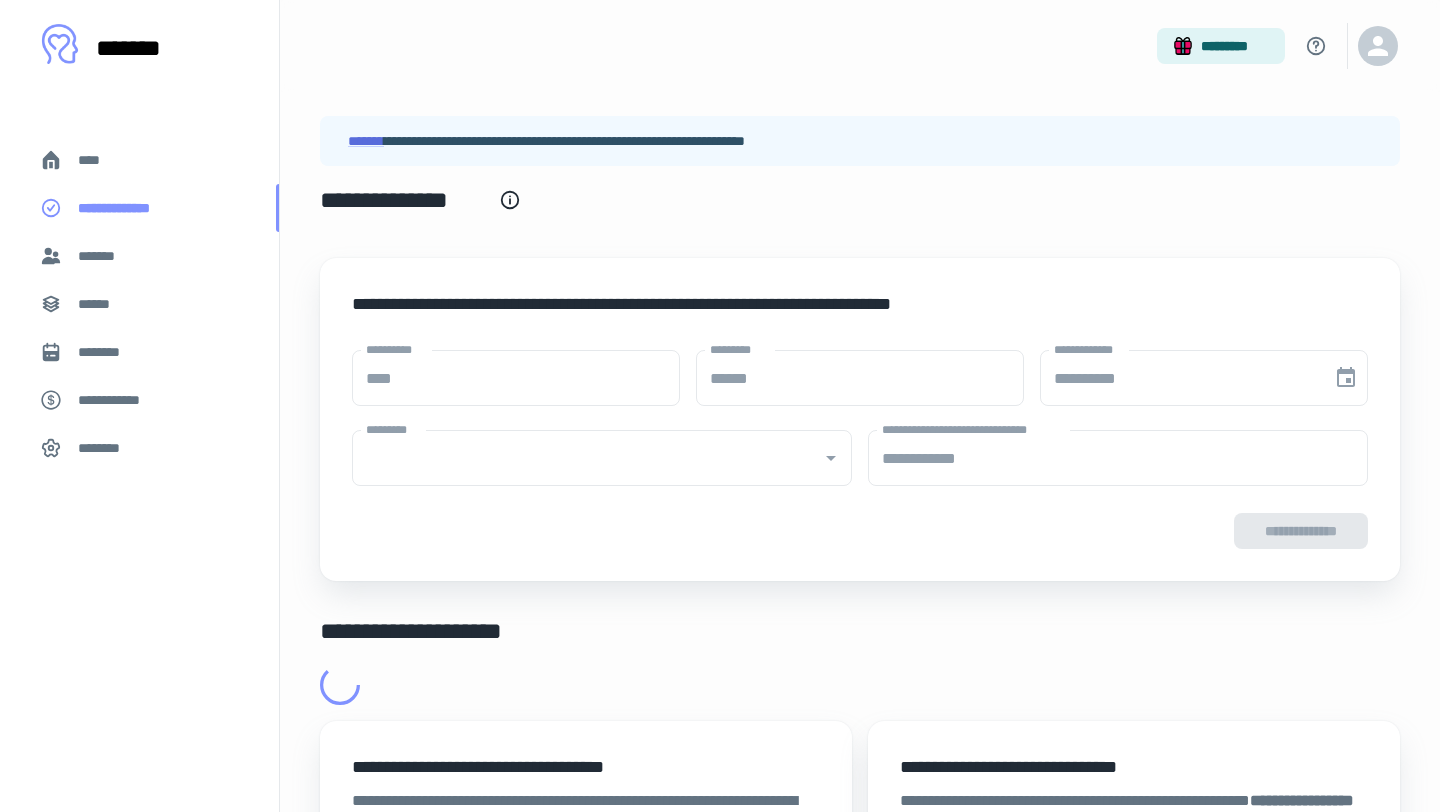 type on "**********" 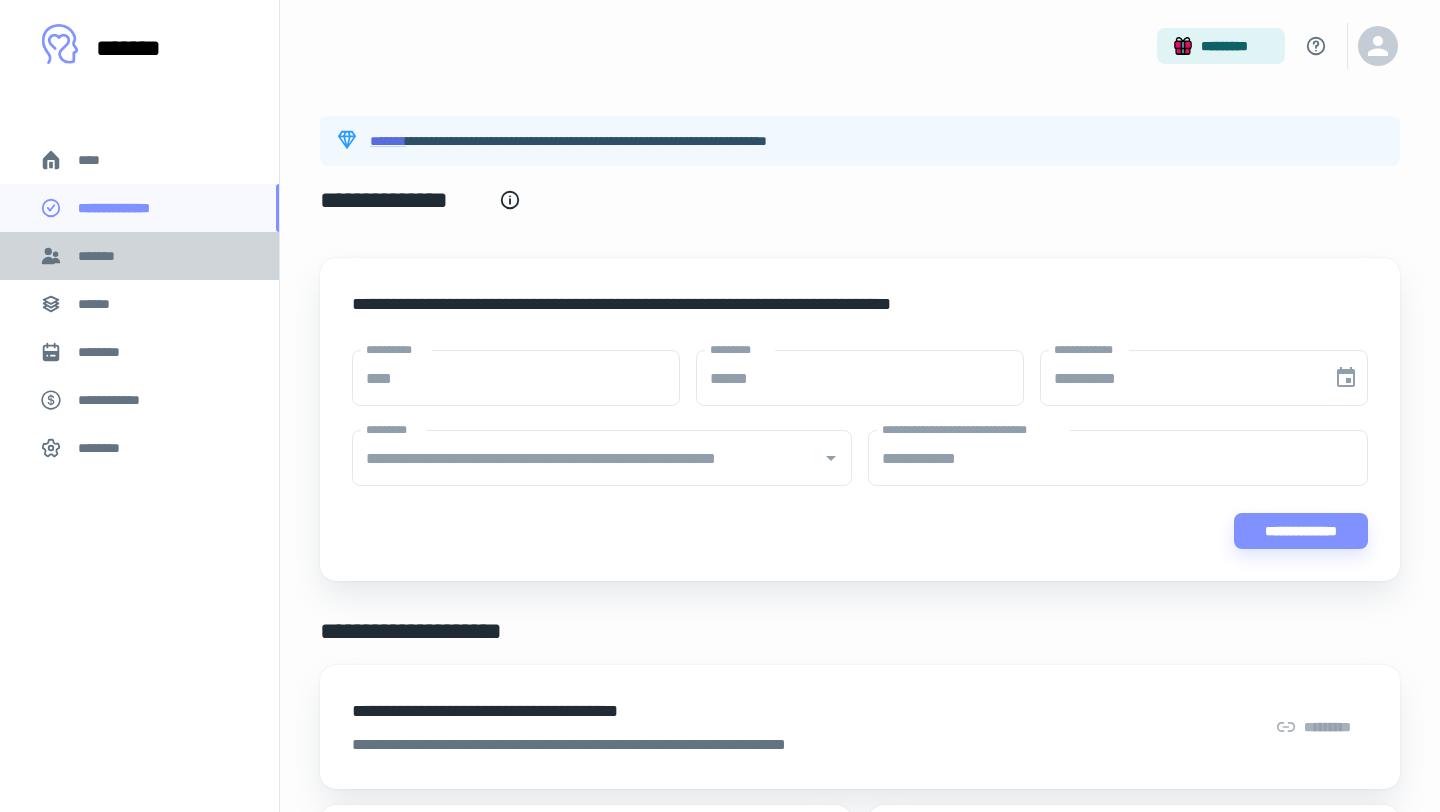 click on "*******" at bounding box center [139, 256] 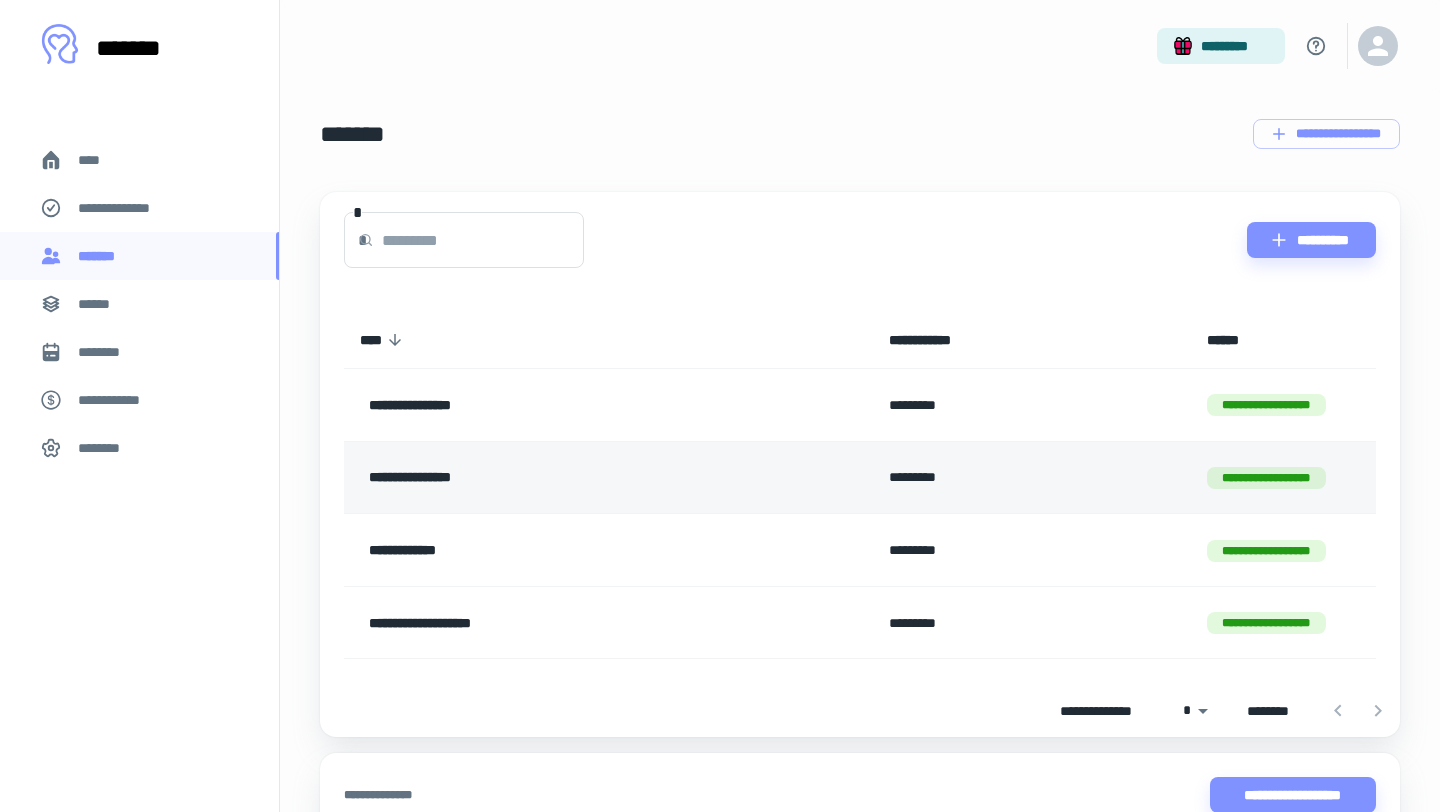 click on "**********" at bounding box center [560, 478] 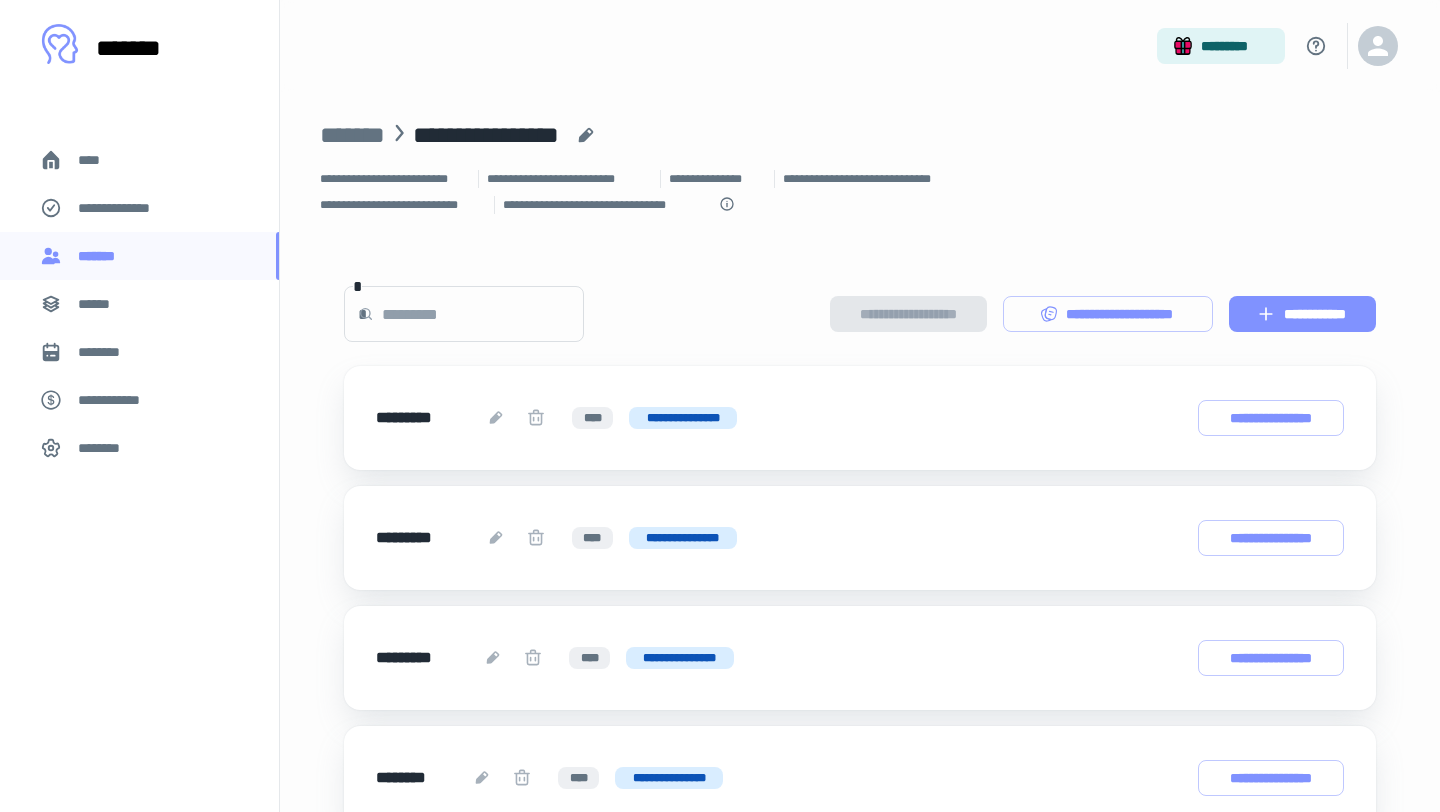 click on "**********" at bounding box center [1302, 314] 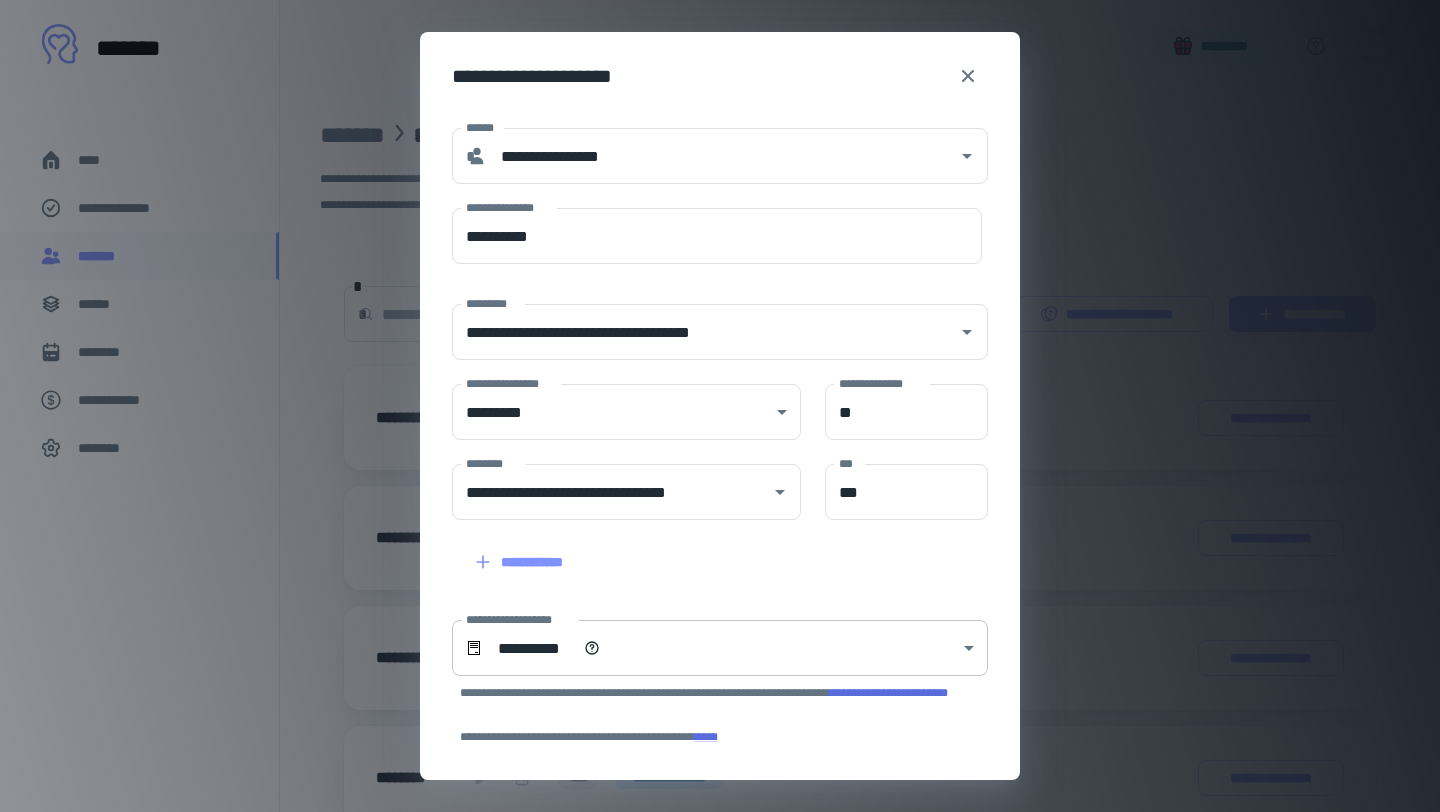 scroll, scrollTop: 156, scrollLeft: 0, axis: vertical 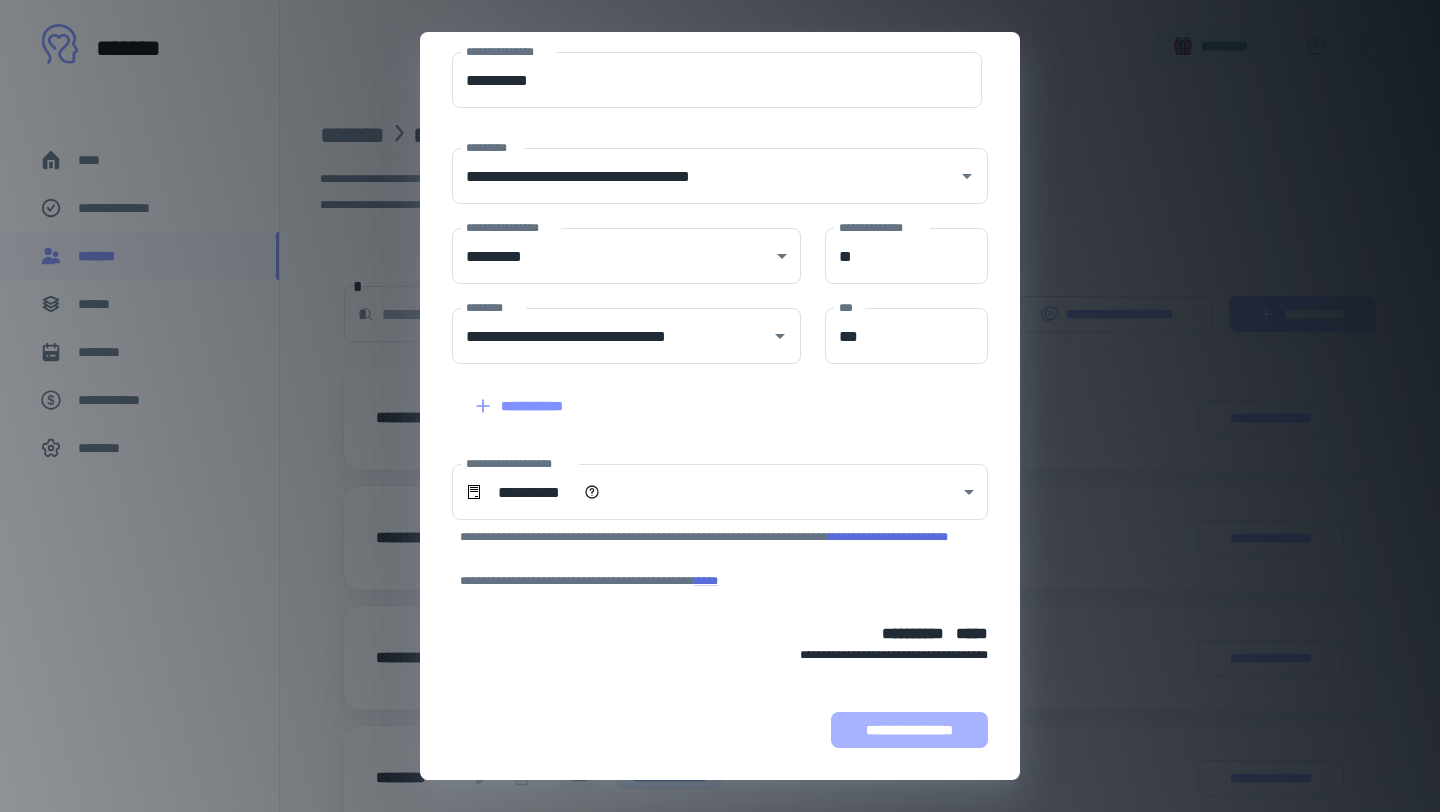 click on "**********" at bounding box center [909, 730] 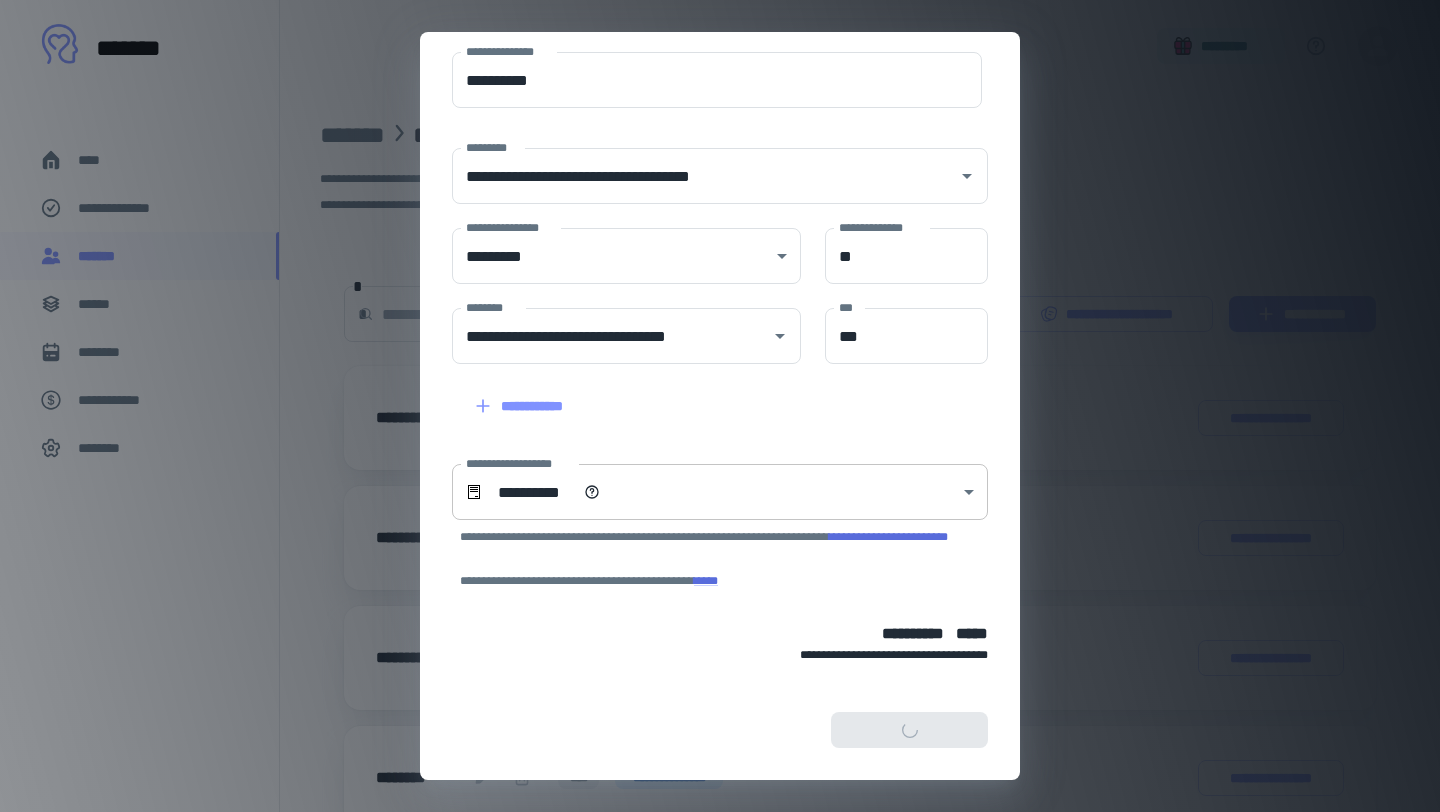 scroll, scrollTop: 0, scrollLeft: 0, axis: both 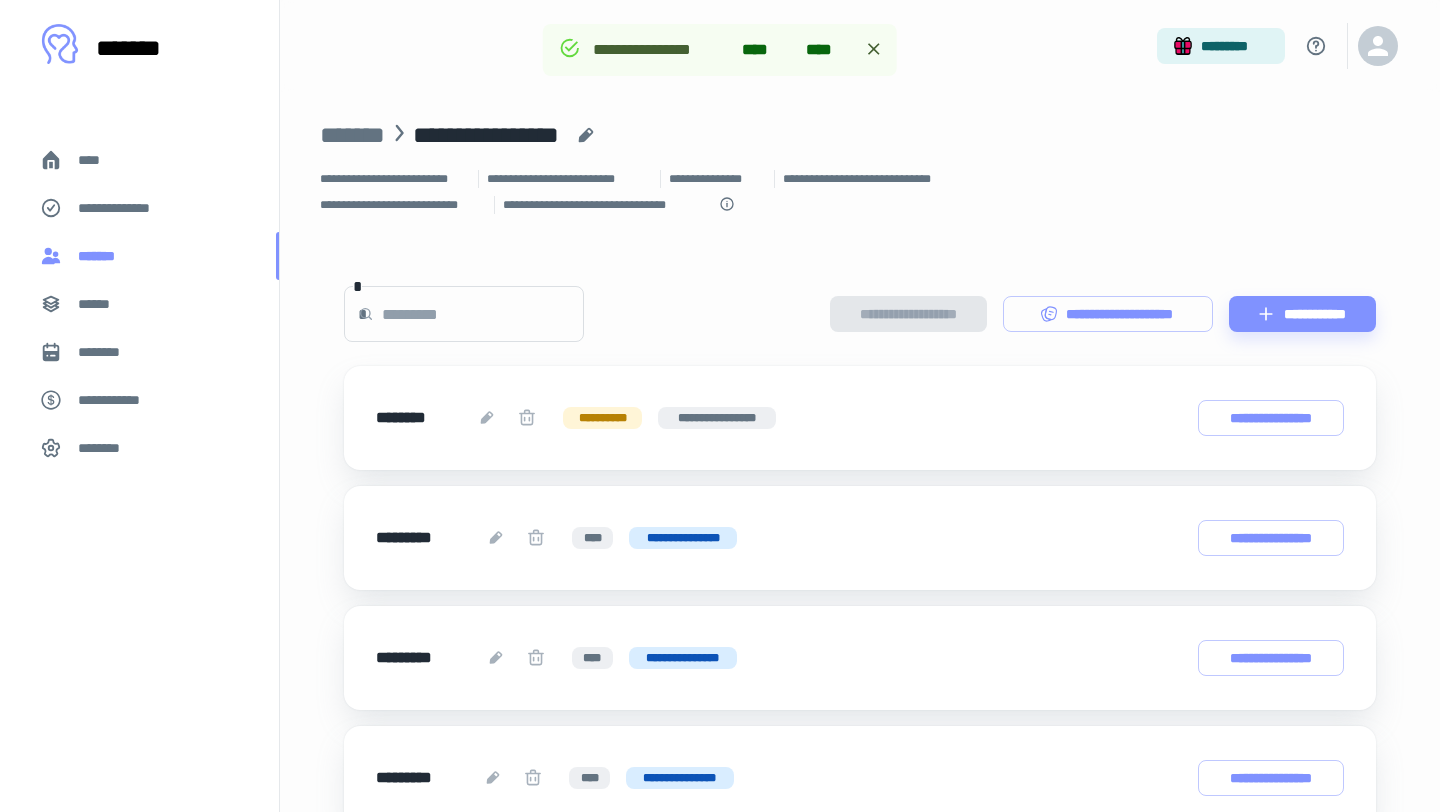 click on "*******" at bounding box center (101, 256) 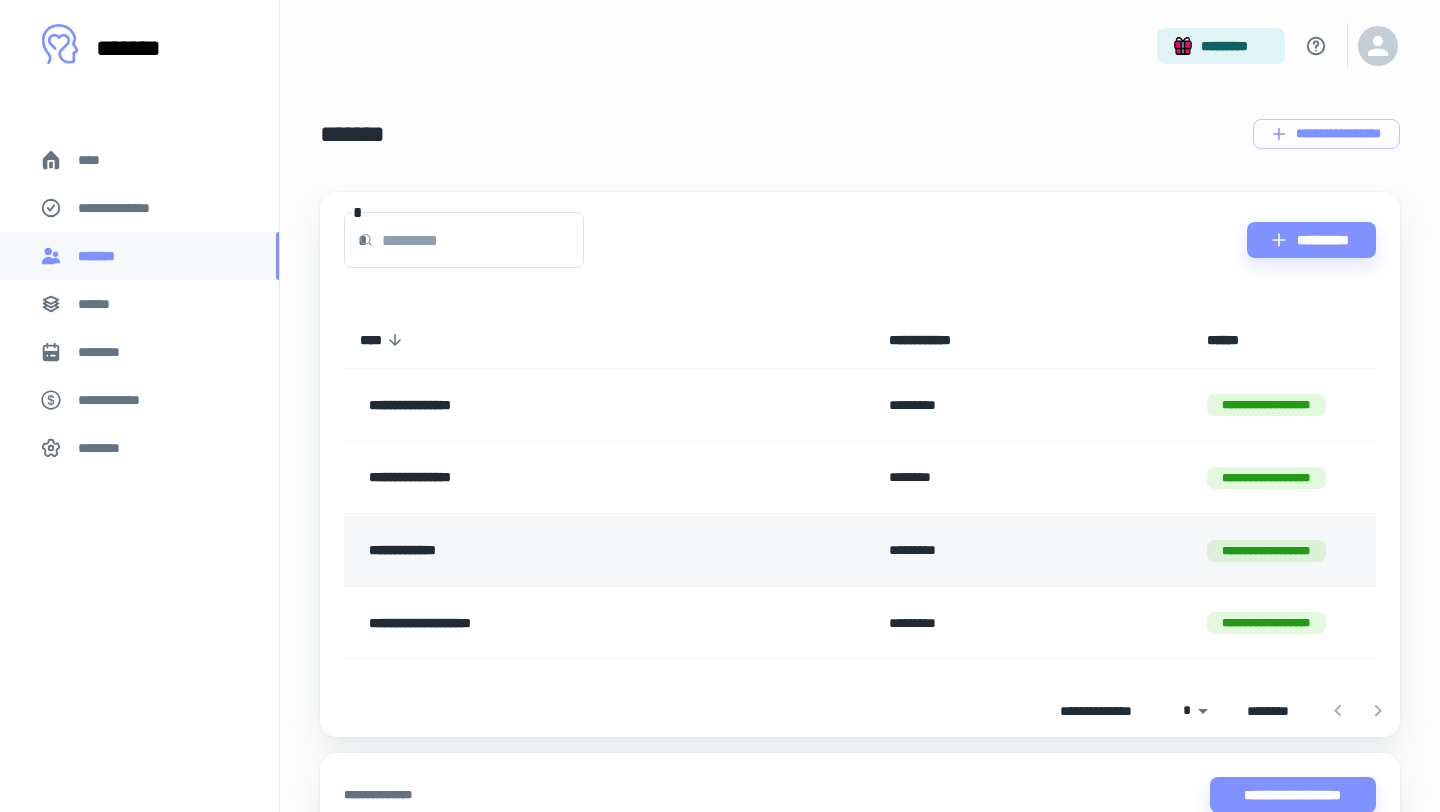 click on "**********" at bounding box center [560, 550] 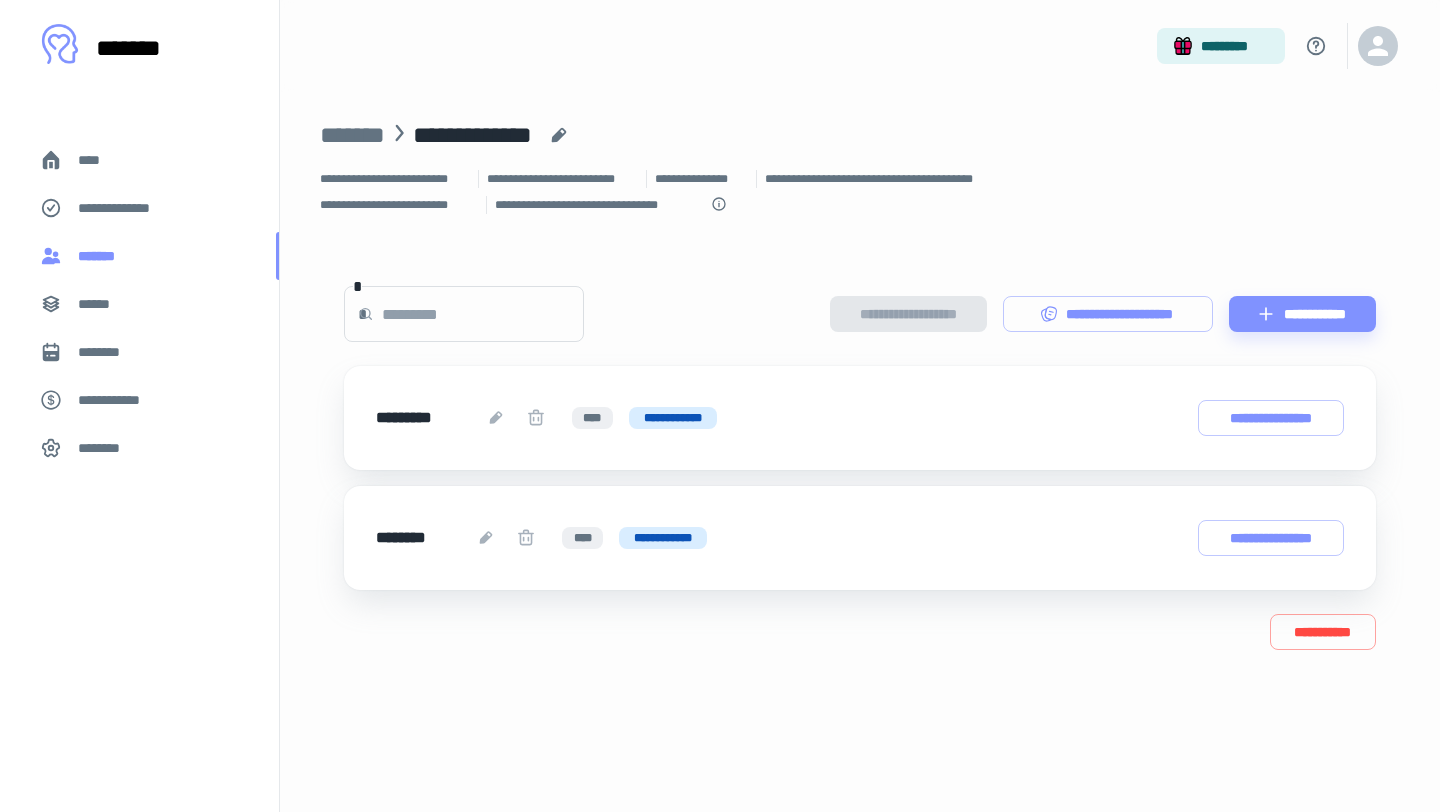 click on "*******" at bounding box center [139, 256] 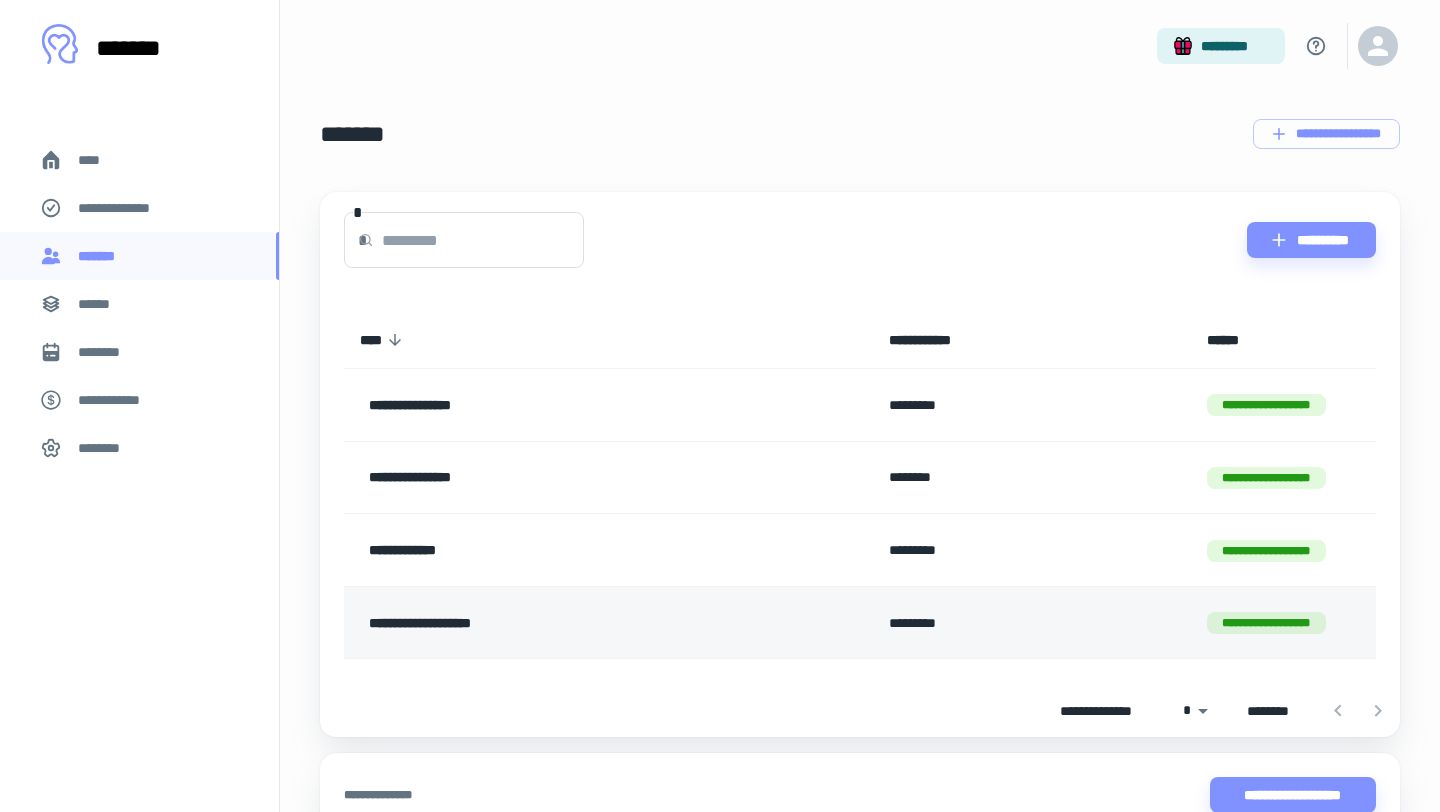 click on "**********" at bounding box center (560, 623) 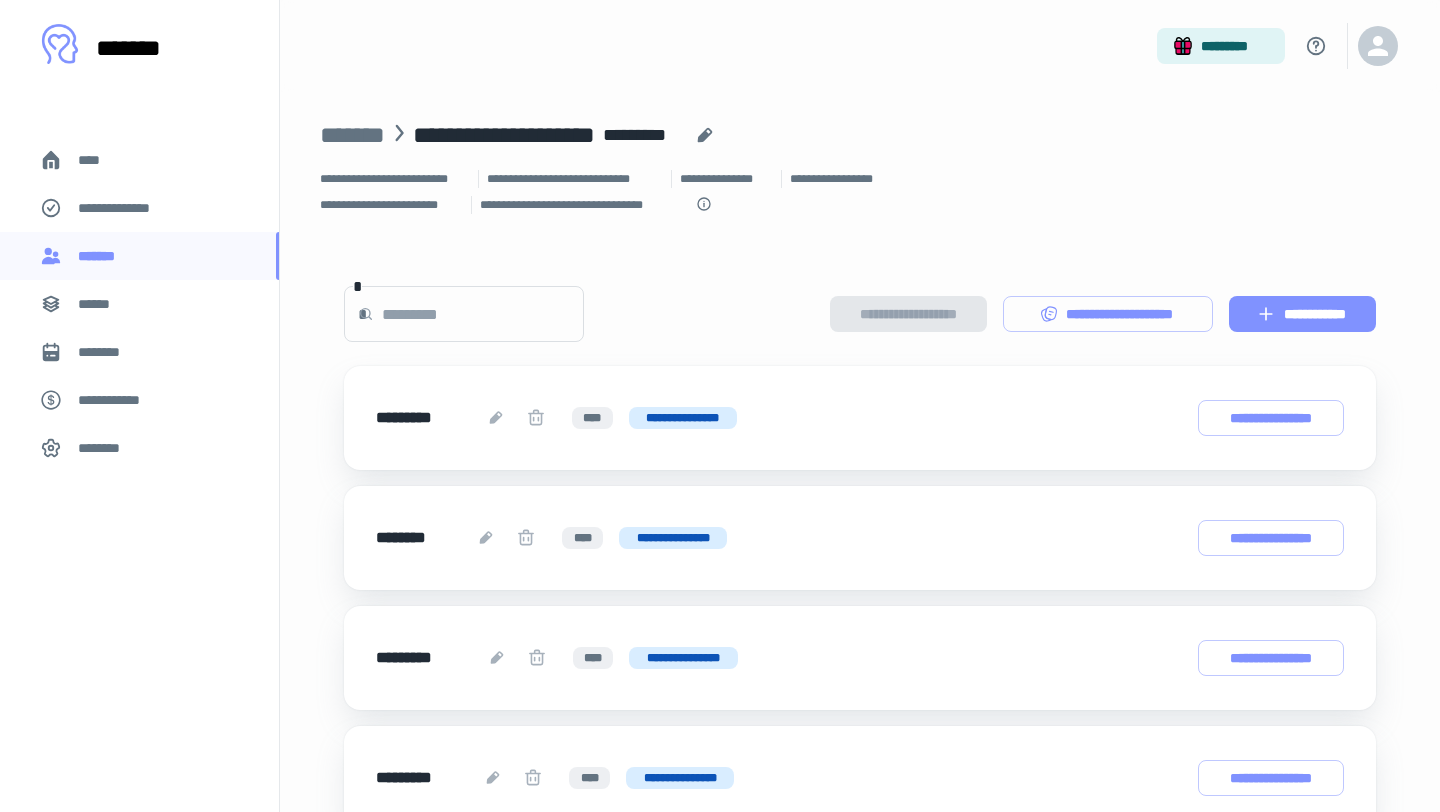 click on "**********" at bounding box center (1302, 314) 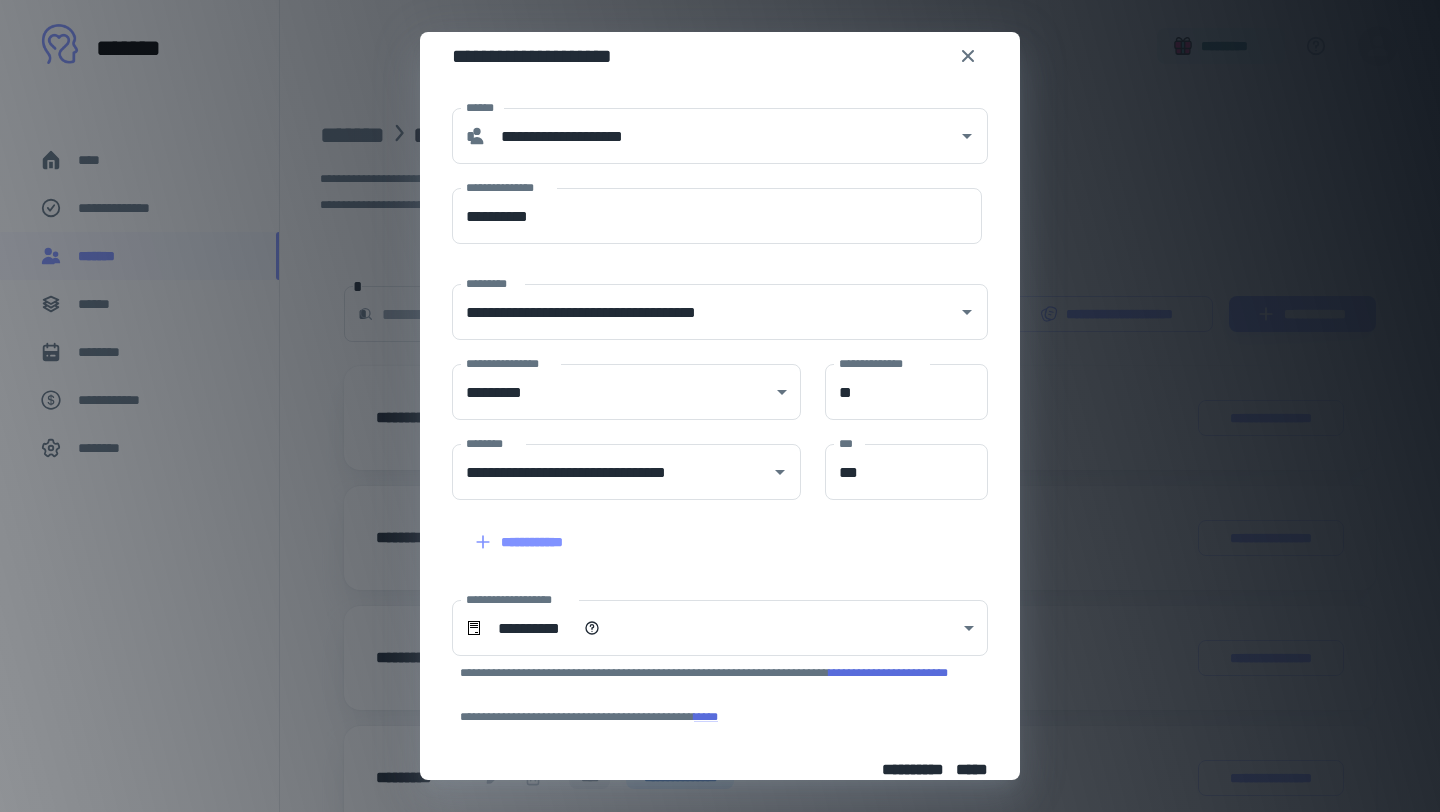scroll, scrollTop: 156, scrollLeft: 0, axis: vertical 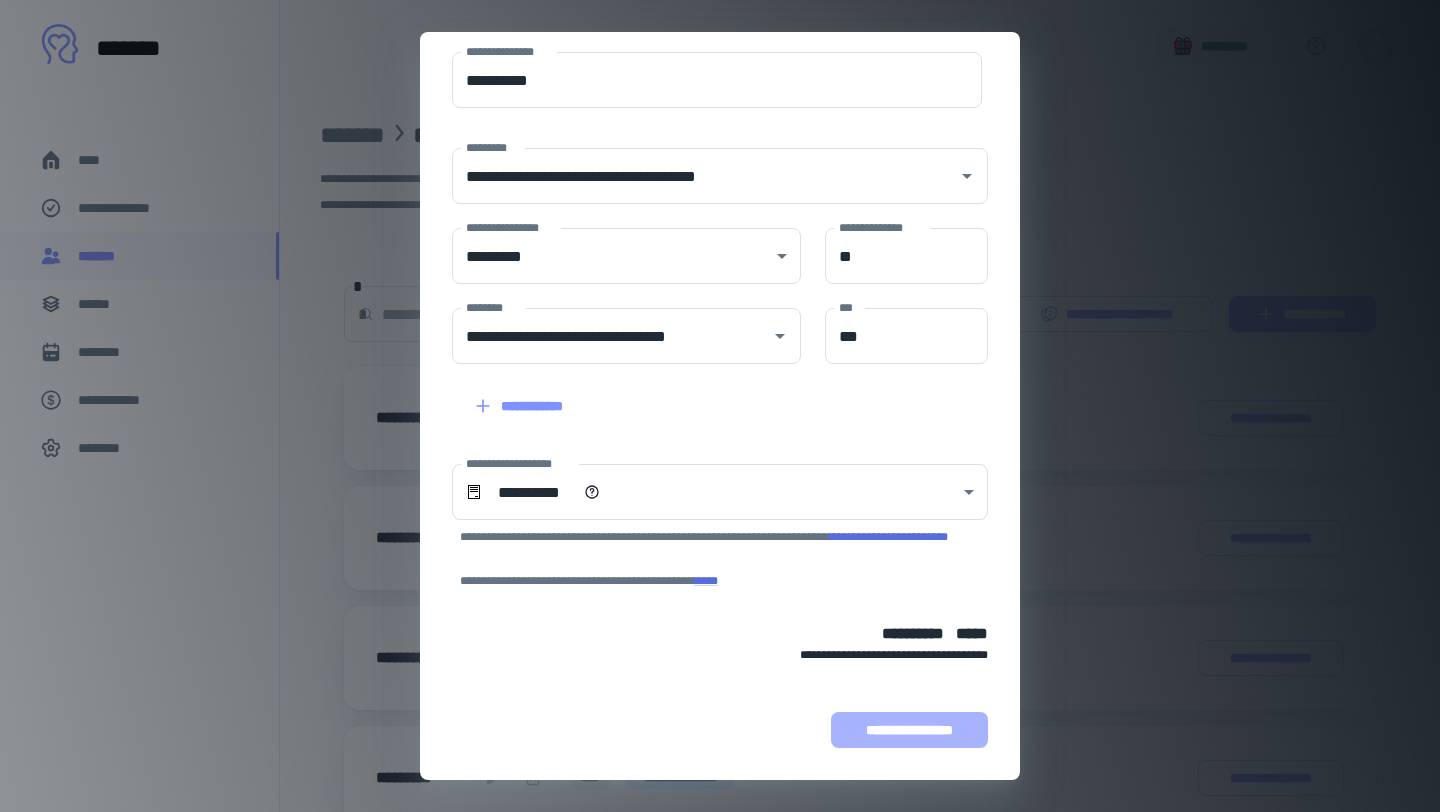 click on "**********" at bounding box center (909, 730) 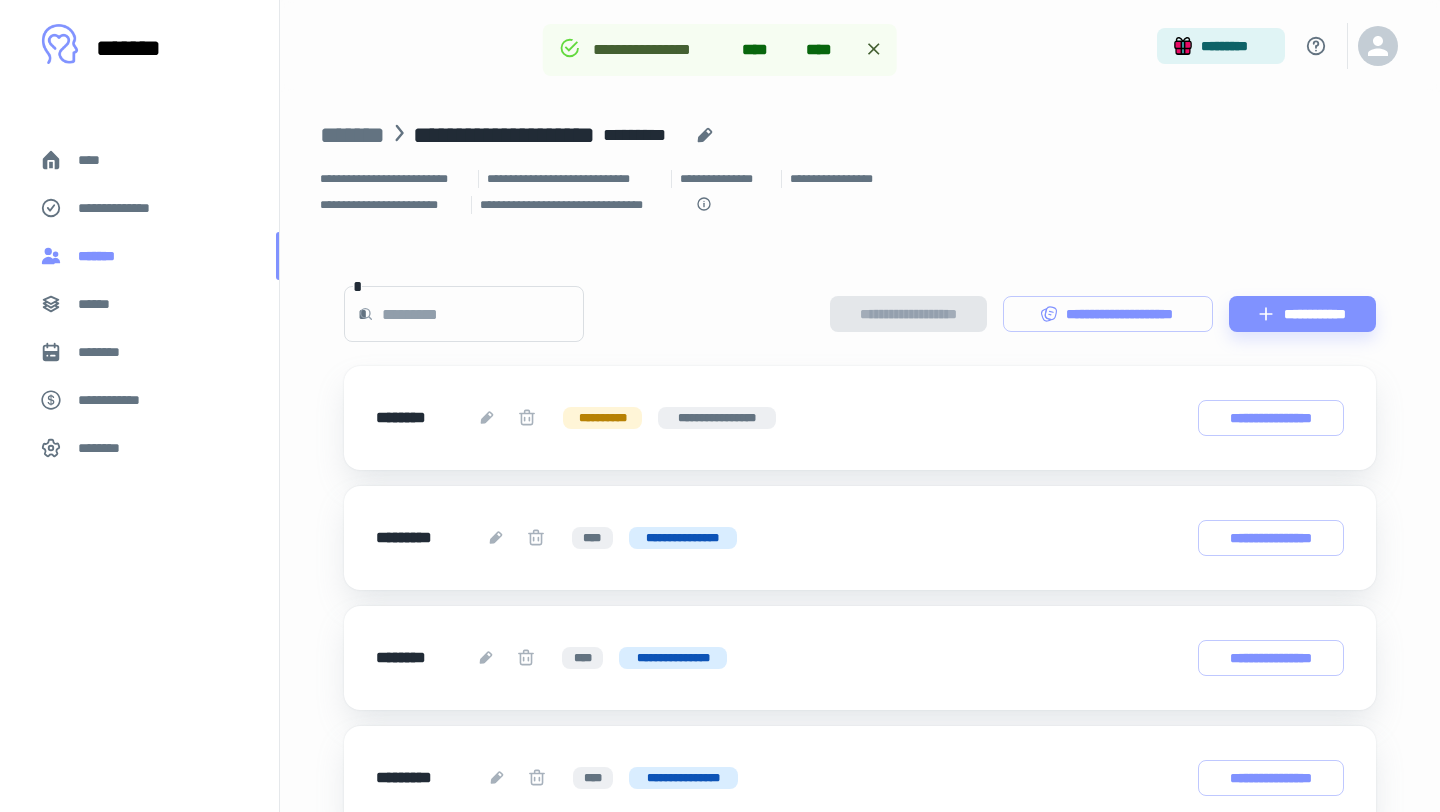 click on "*******" at bounding box center [139, 256] 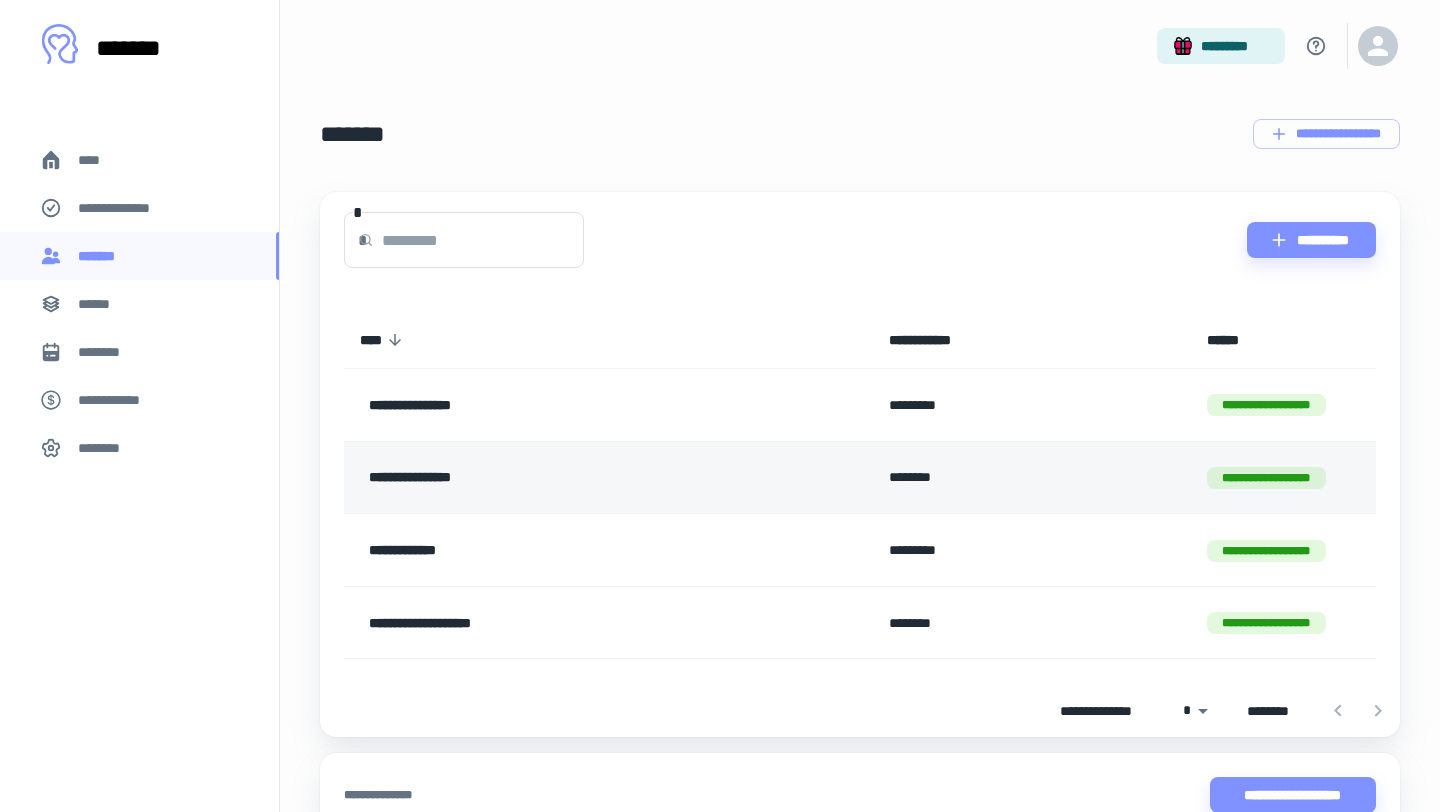 click on "**********" at bounding box center (560, 478) 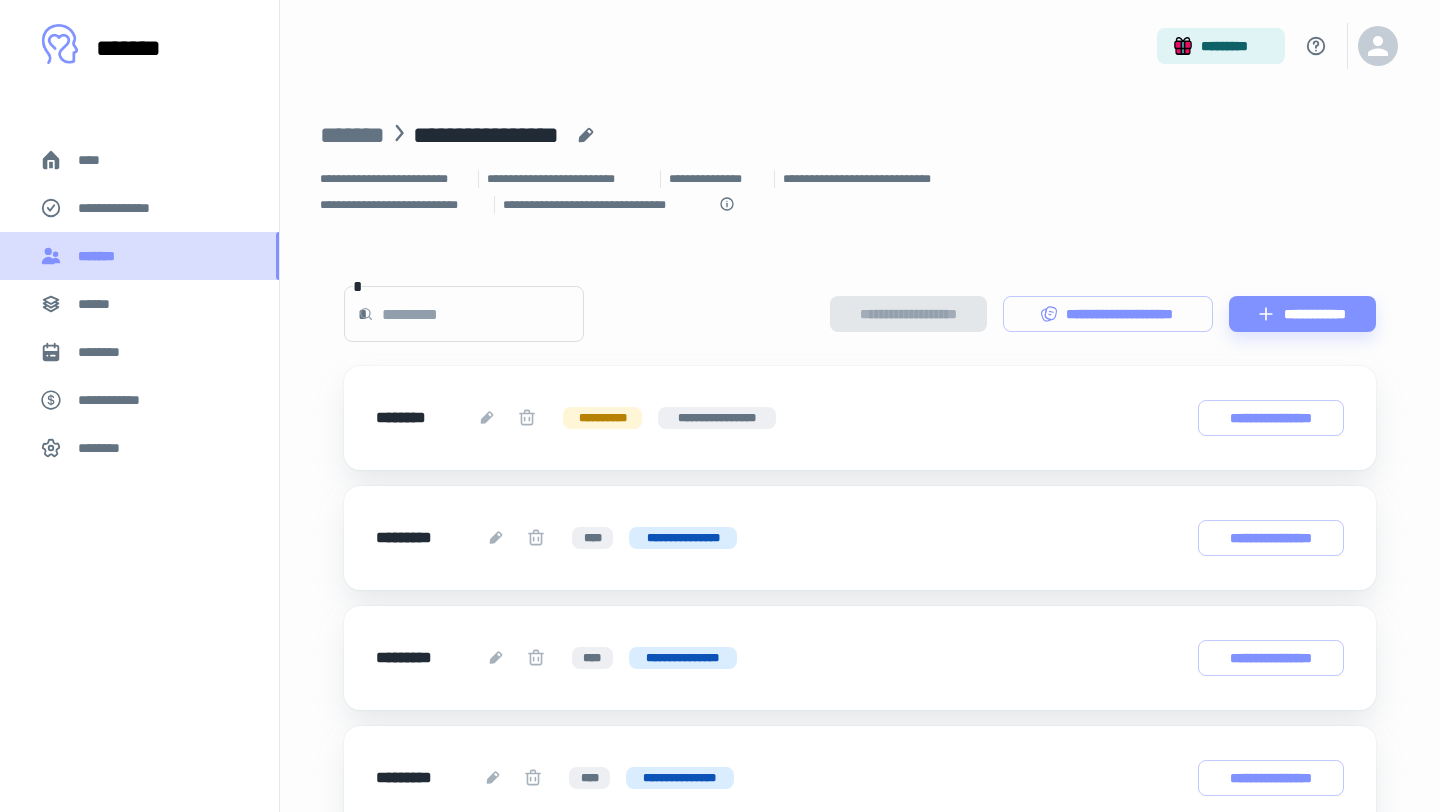 click on "*******" at bounding box center (139, 256) 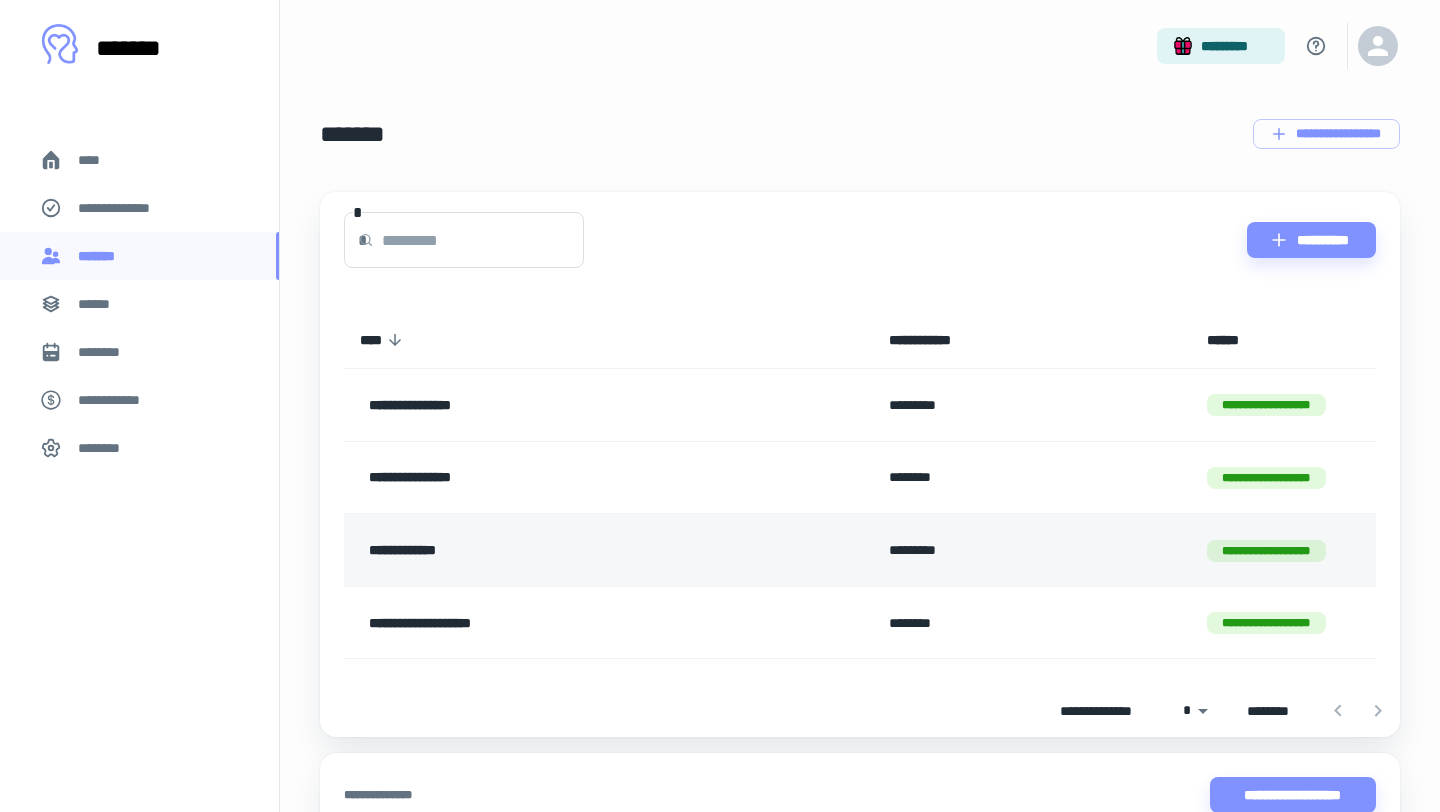 click on "**********" at bounding box center (560, 550) 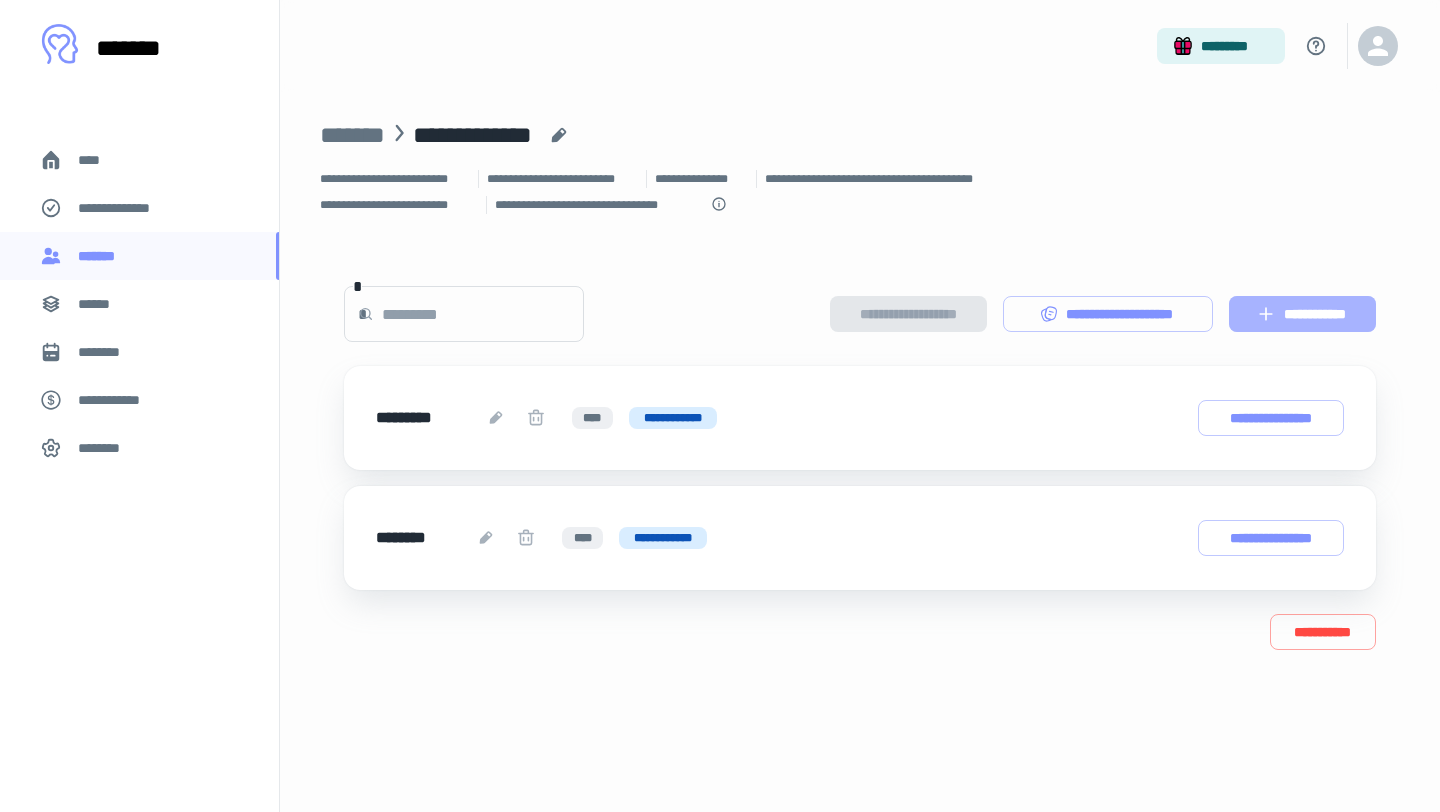click on "**********" at bounding box center [1302, 314] 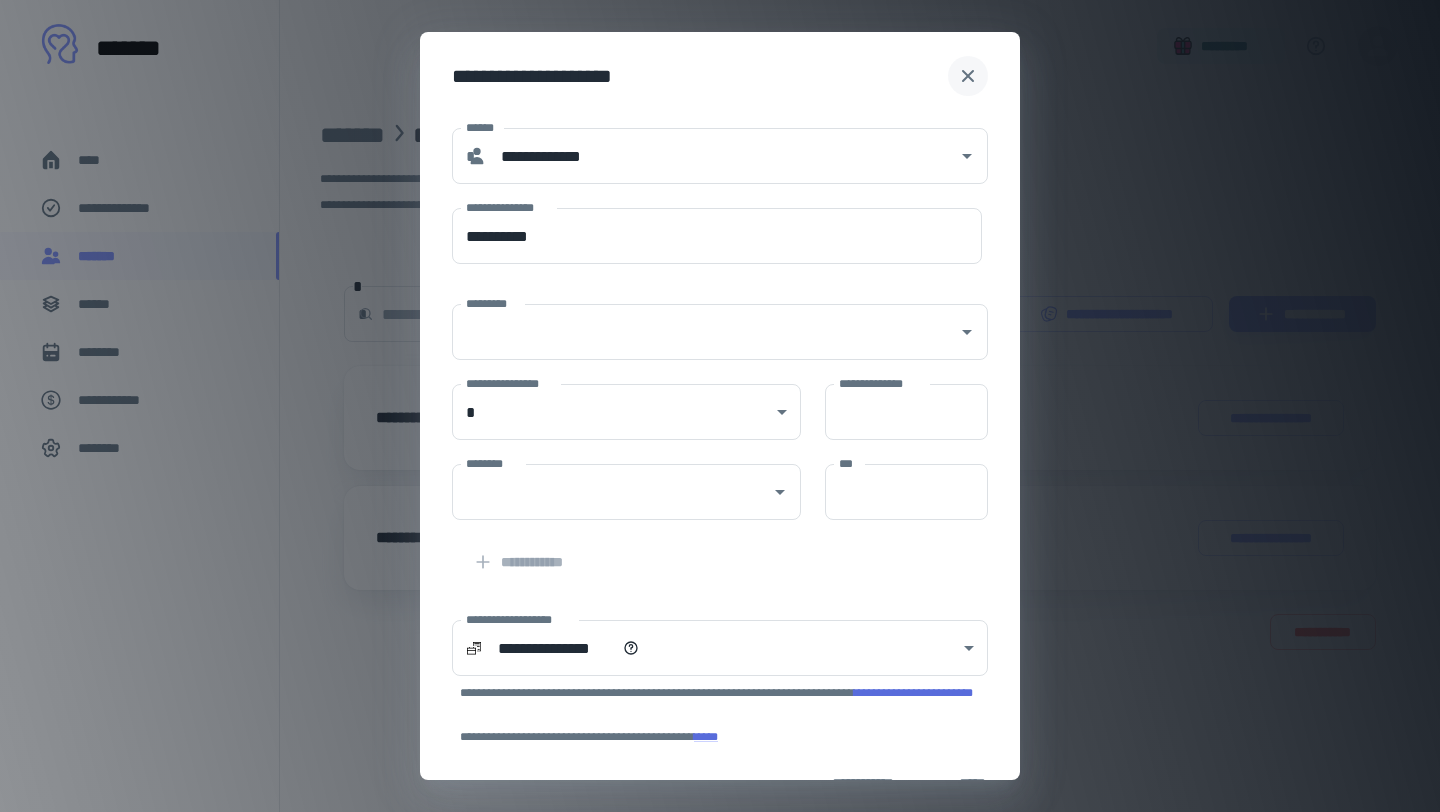 click 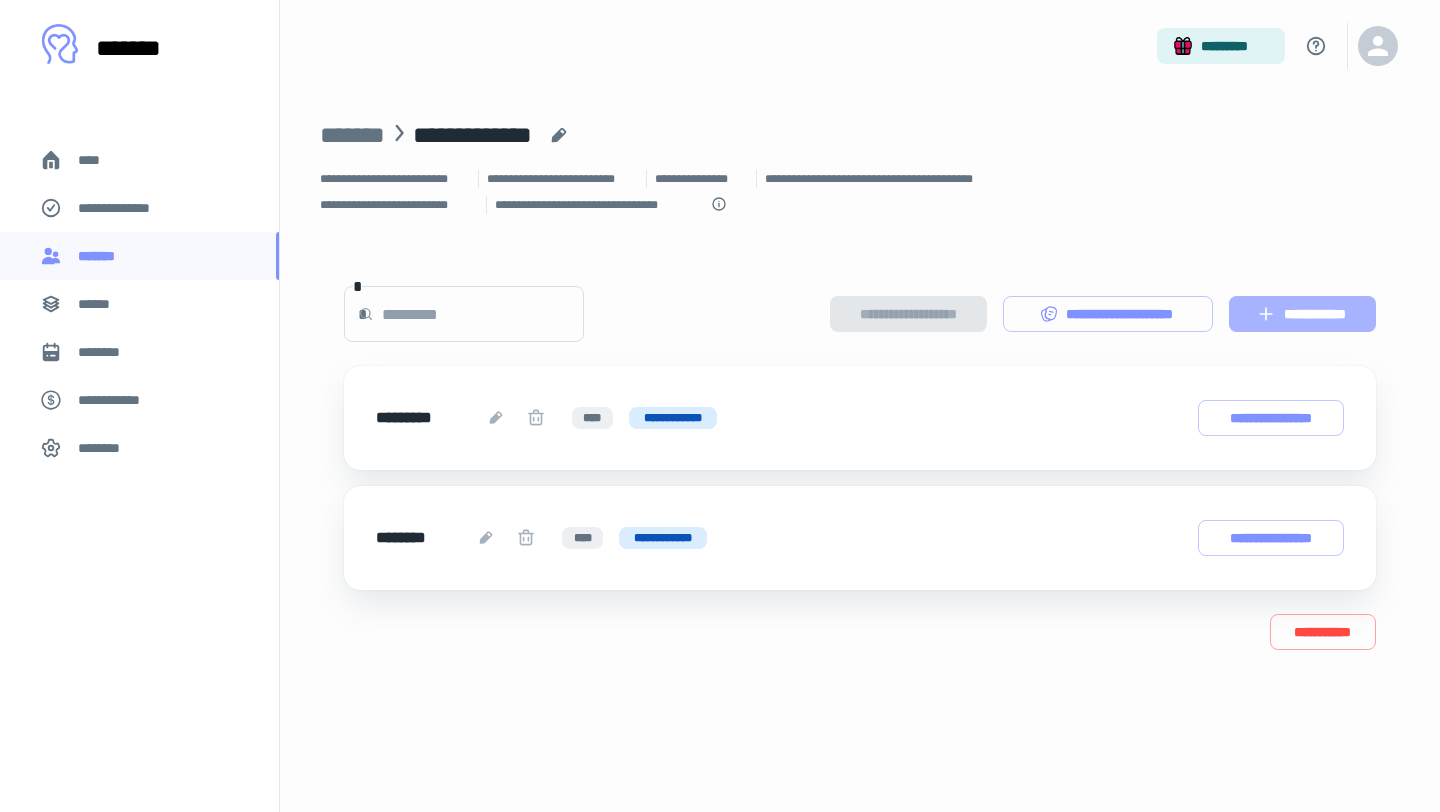 click on "**********" at bounding box center (1302, 314) 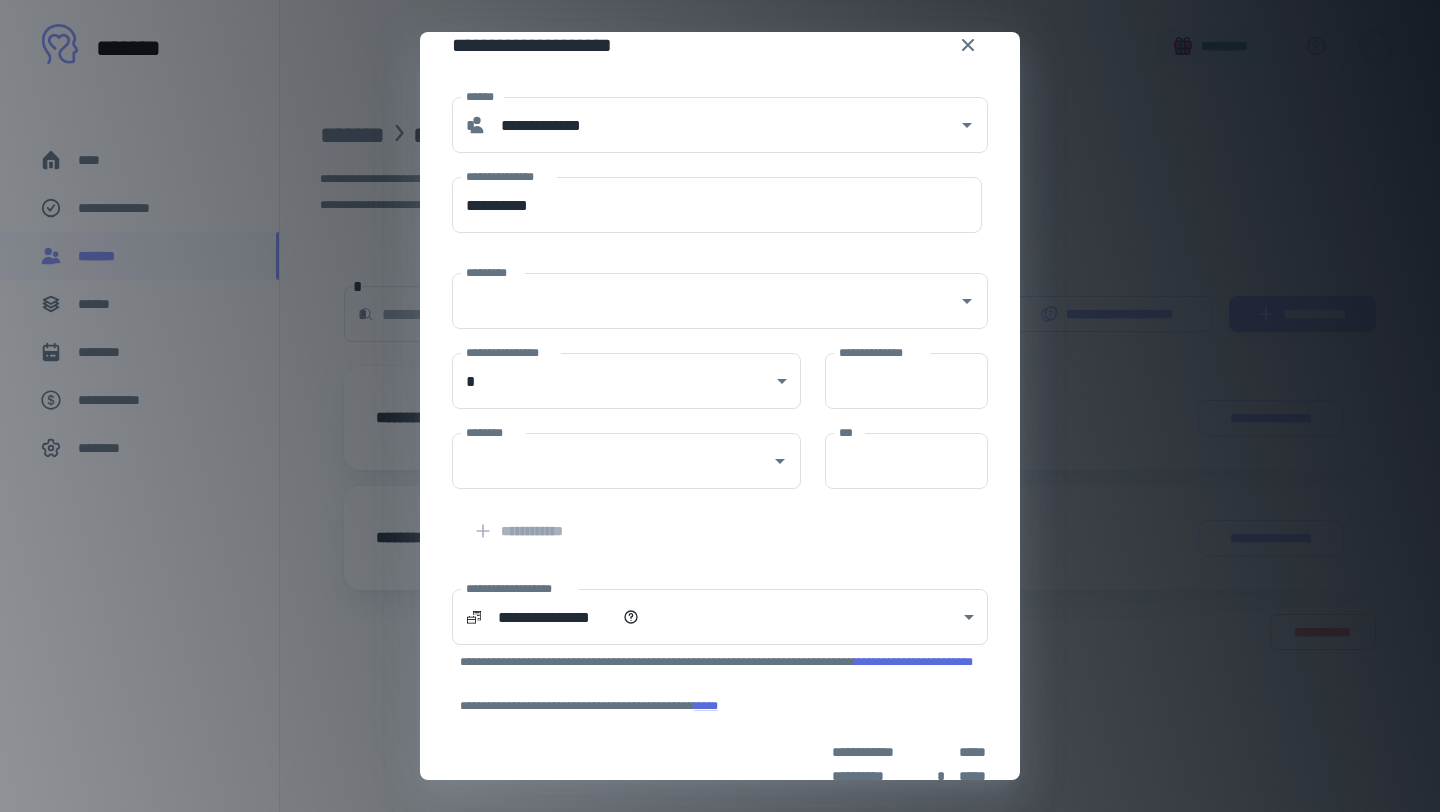 scroll, scrollTop: 0, scrollLeft: 0, axis: both 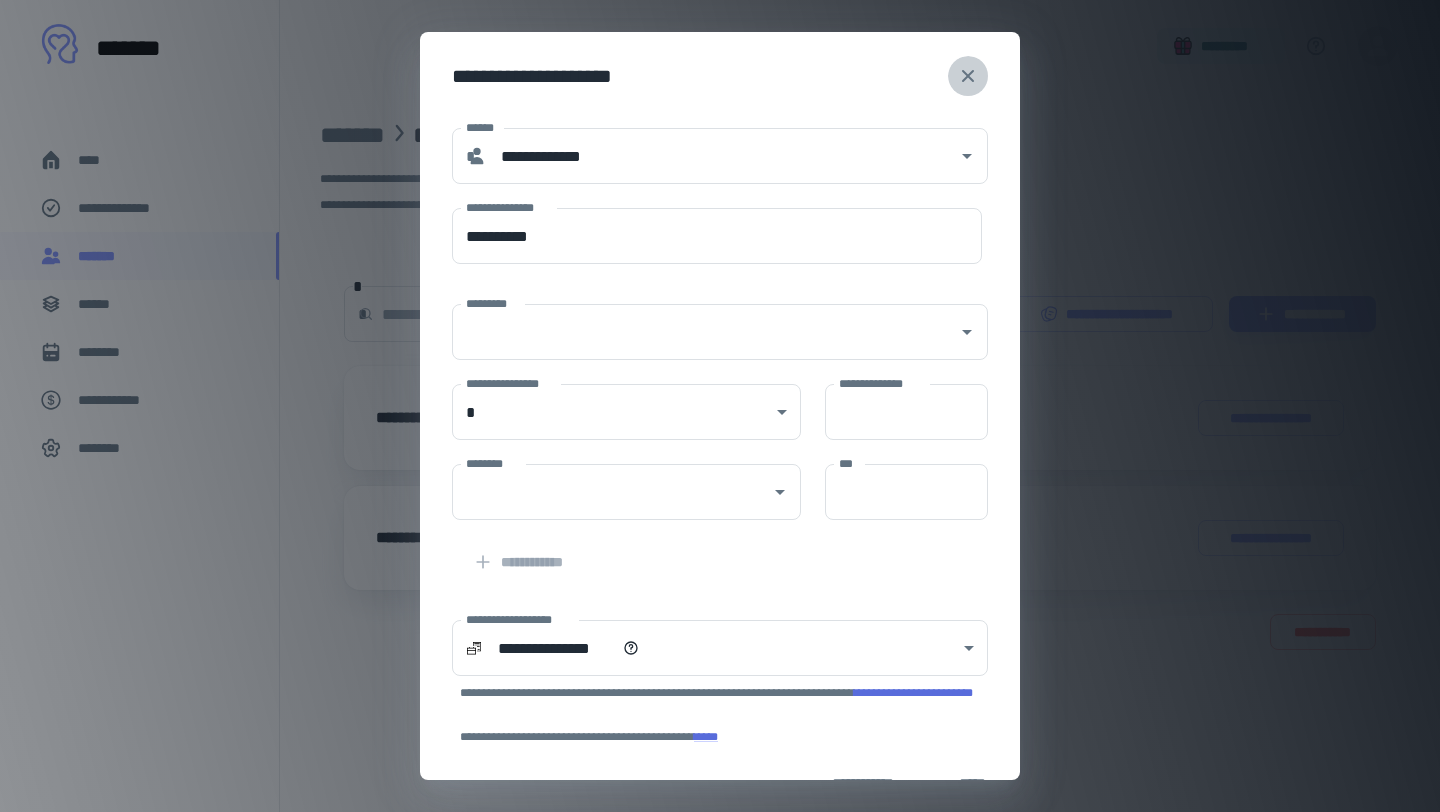click 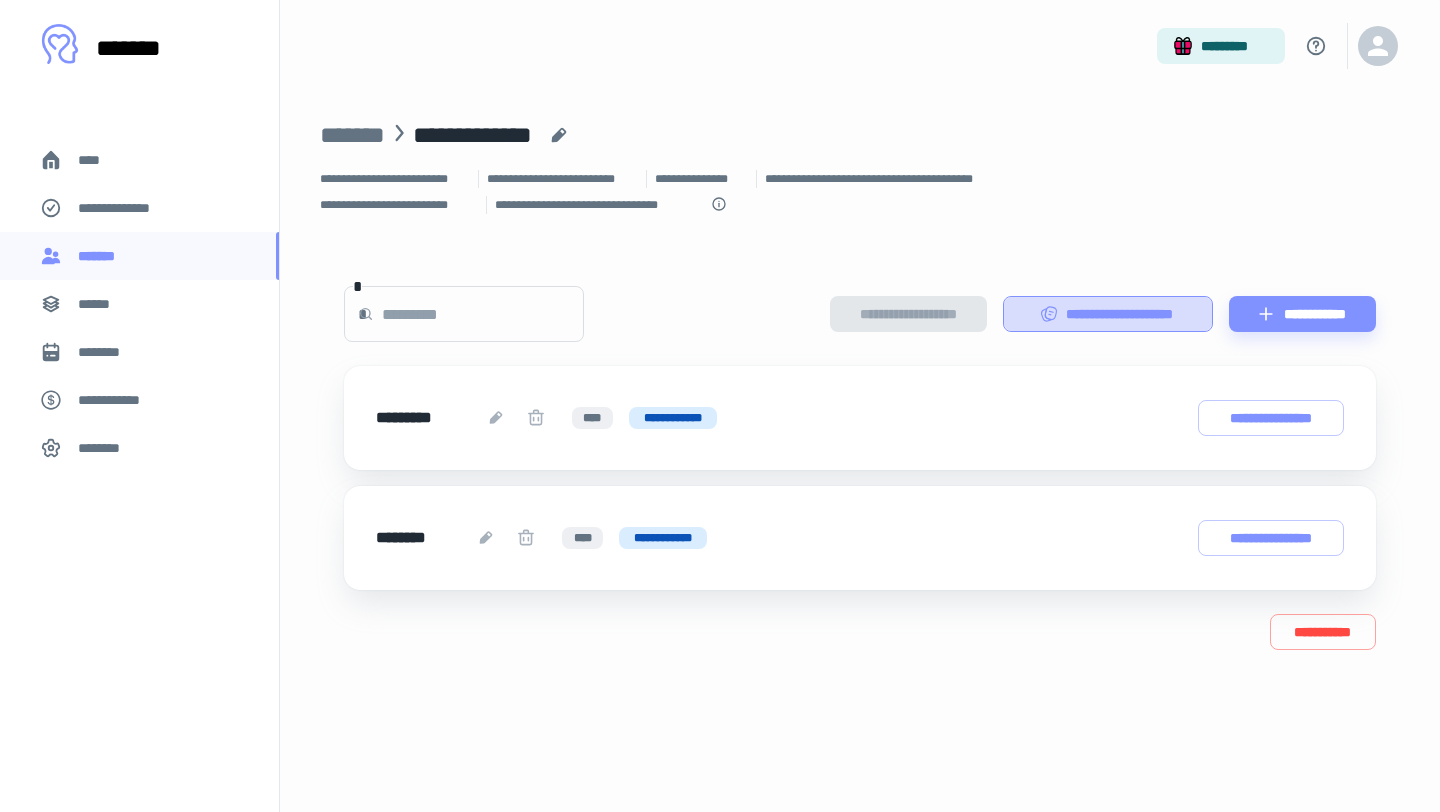 click on "**********" at bounding box center [1108, 314] 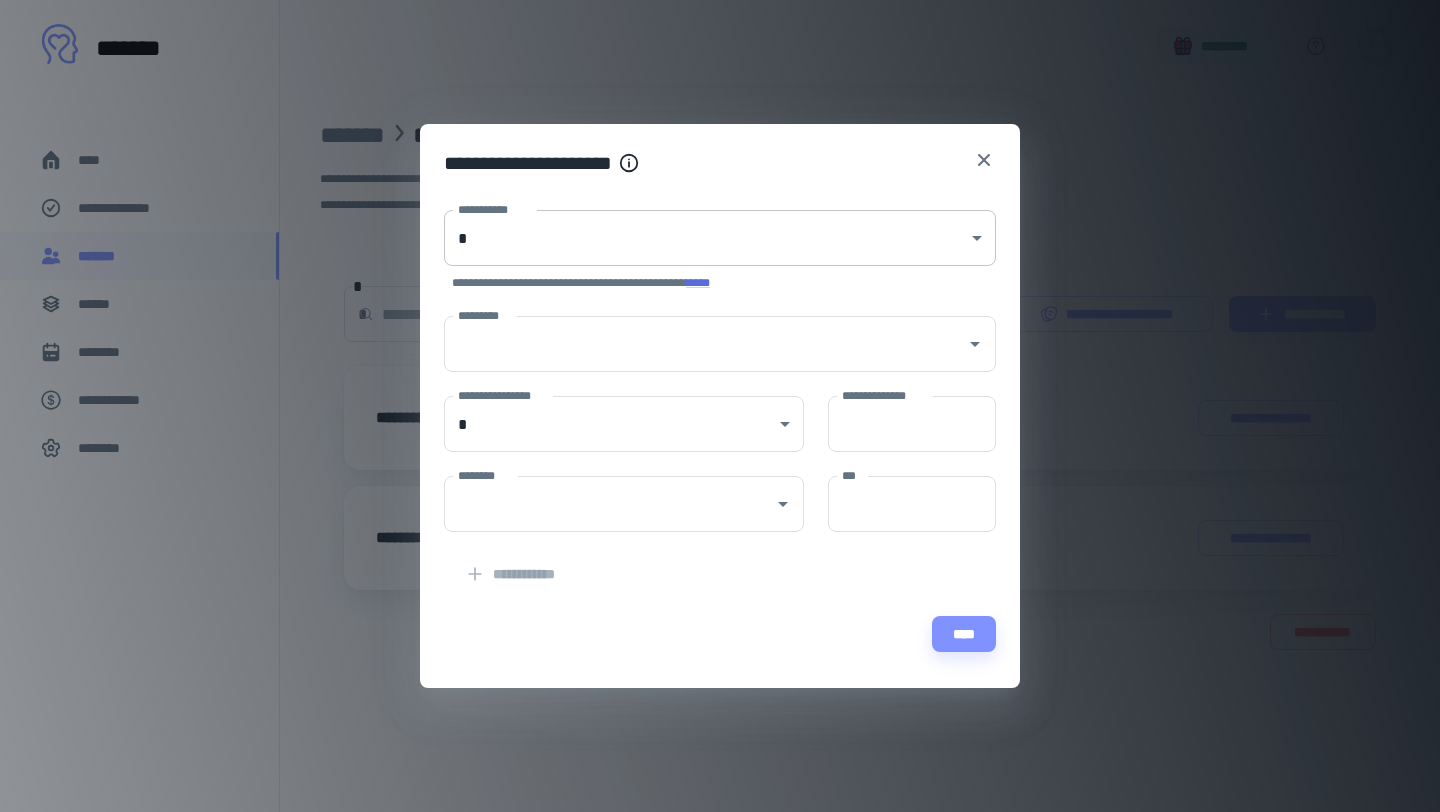 click on "**********" at bounding box center (720, 406) 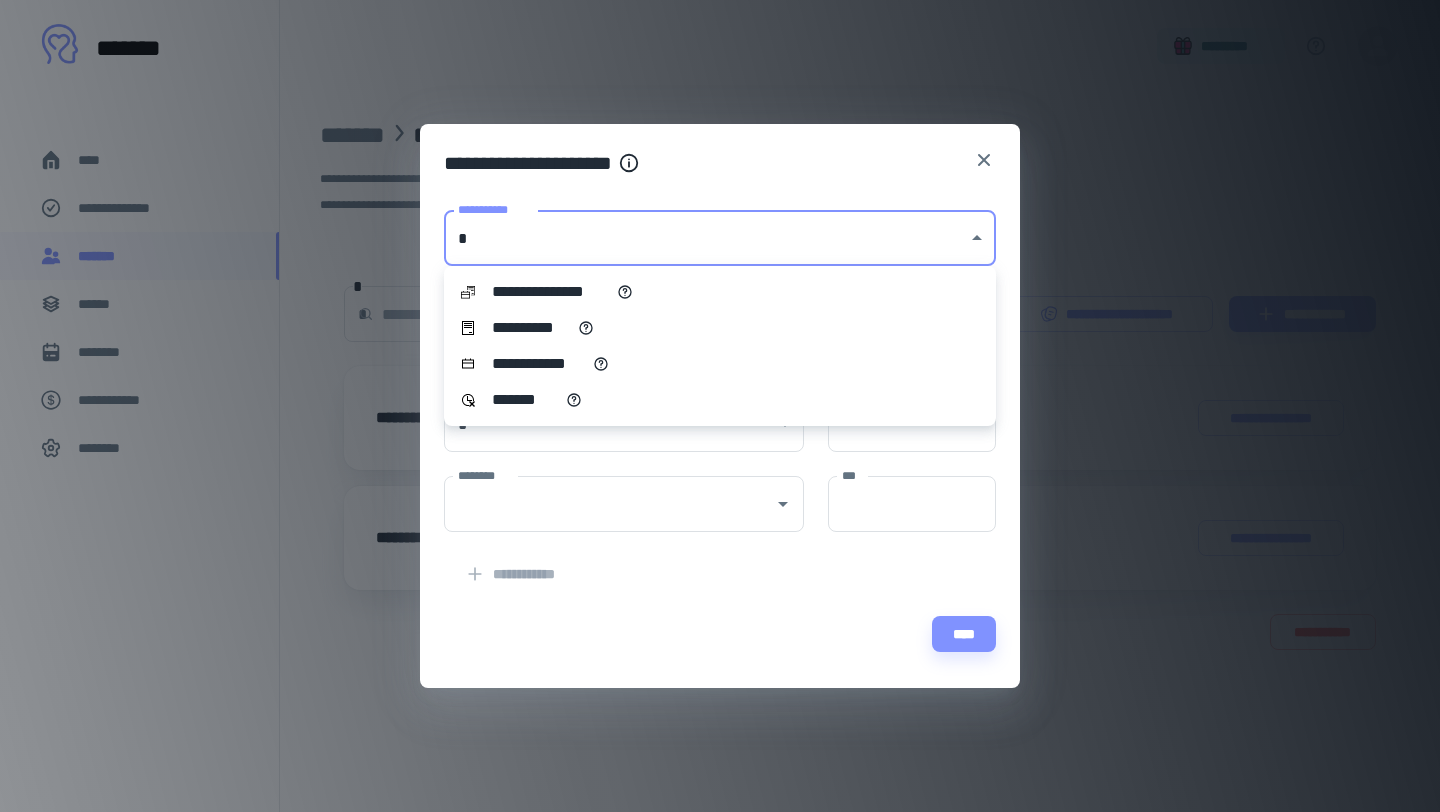 click at bounding box center (720, 406) 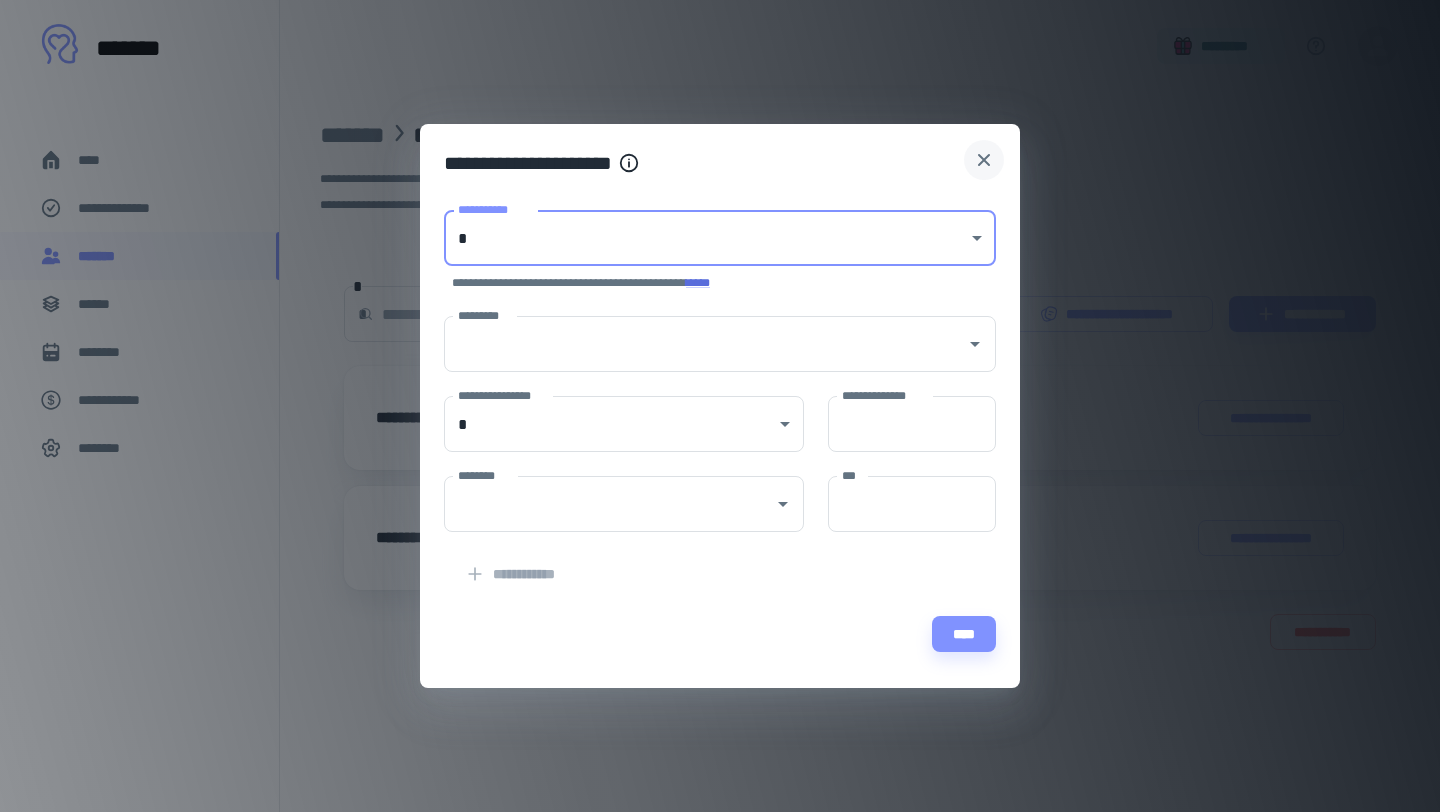 click 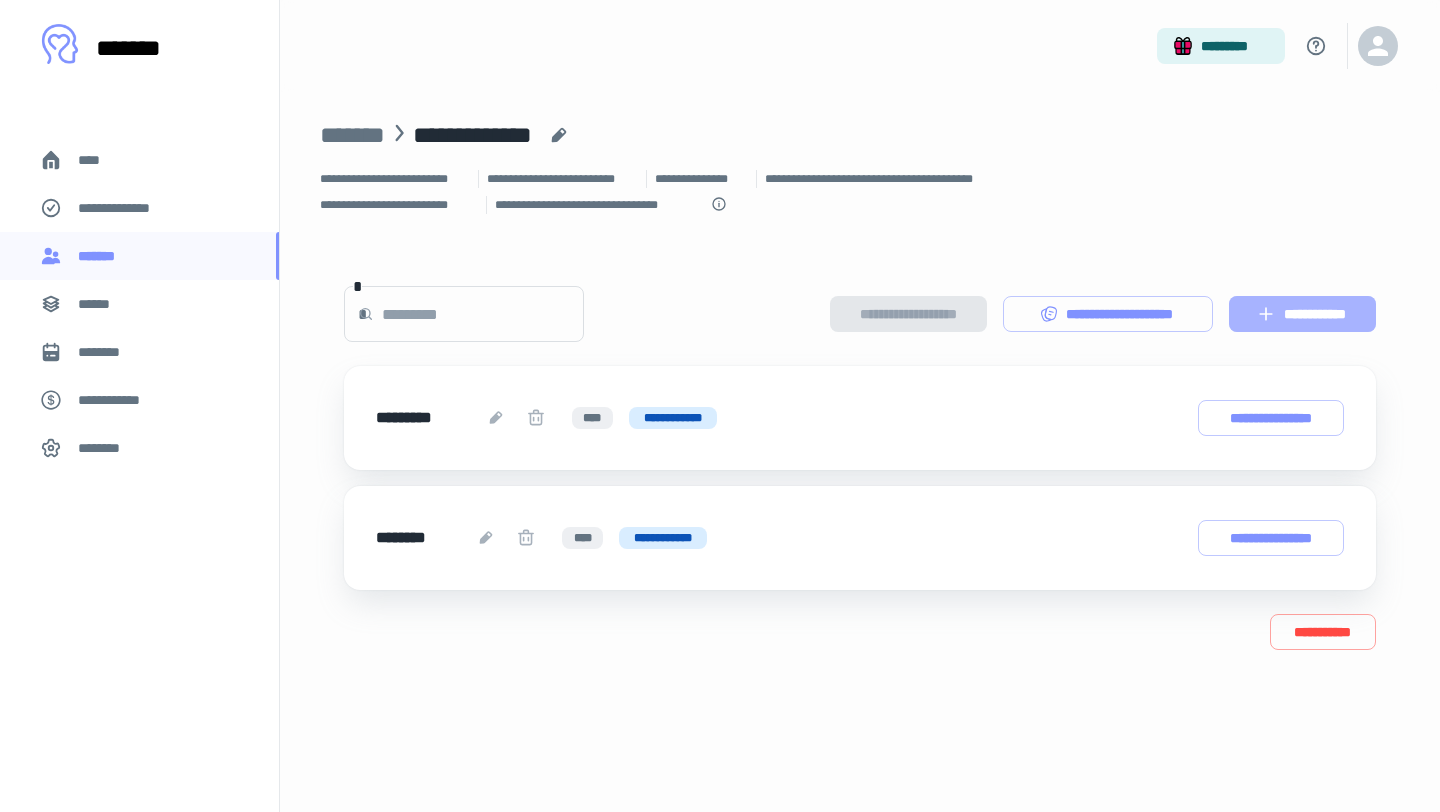 click on "**********" at bounding box center [1302, 314] 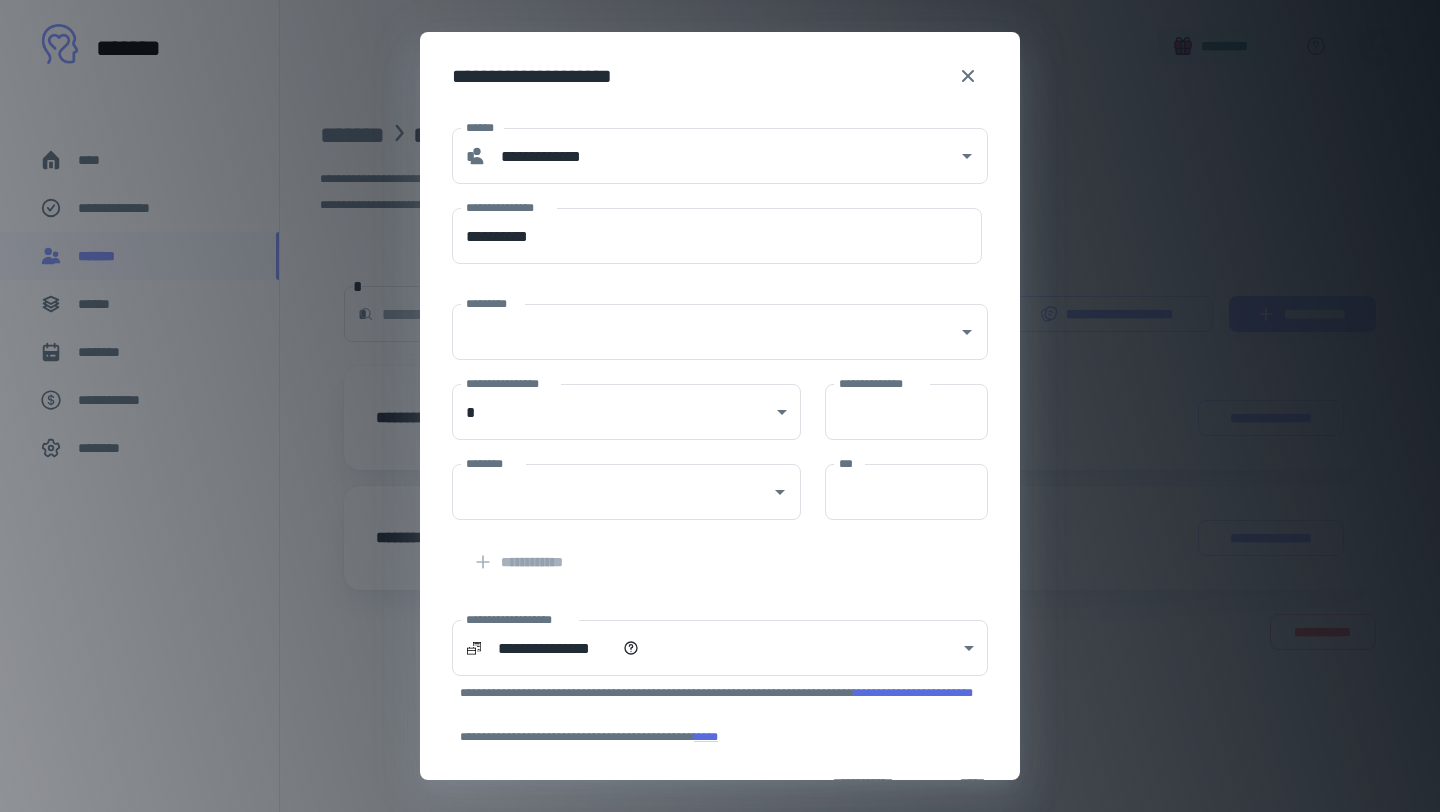 click on "**********" at bounding box center (708, 224) 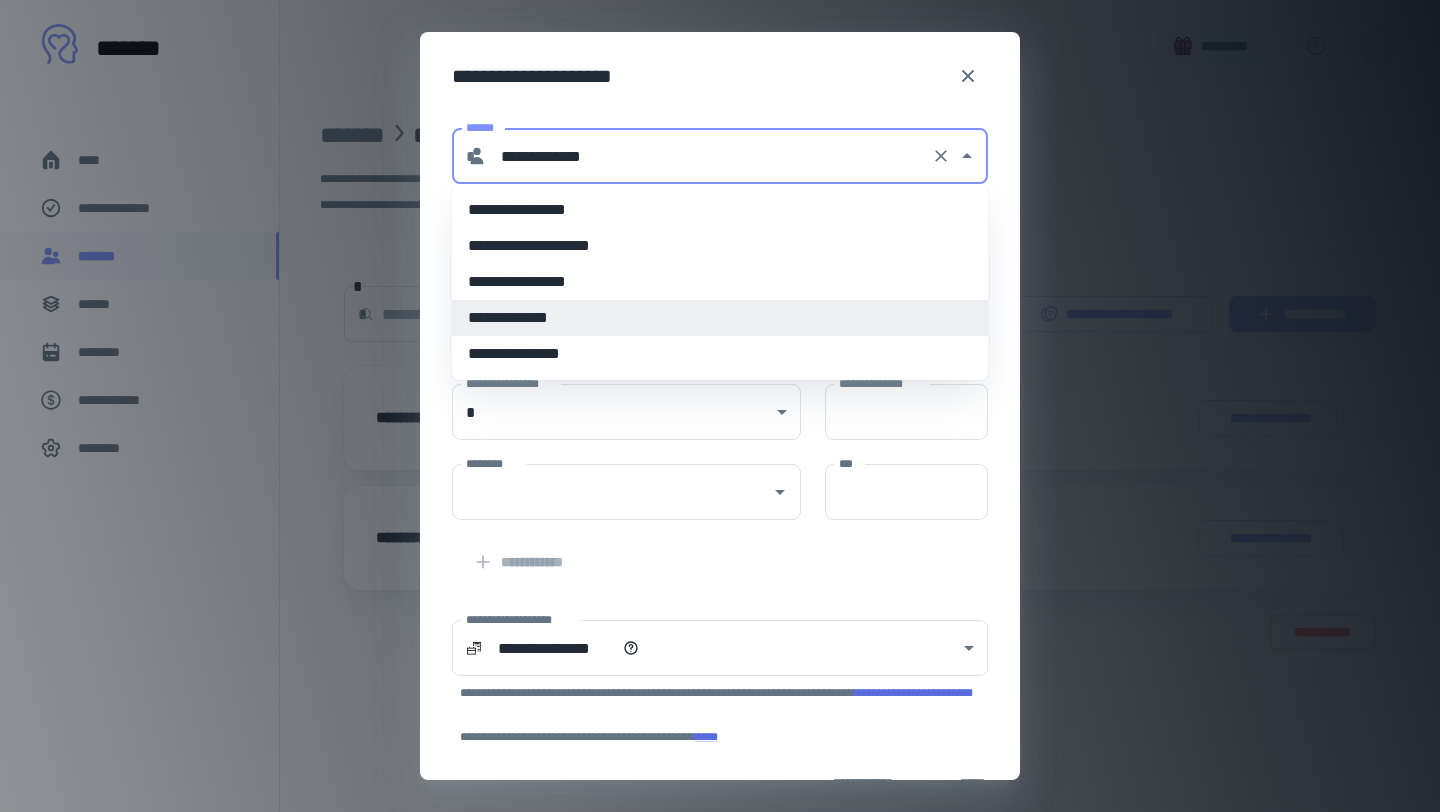 click on "**********" at bounding box center [709, 156] 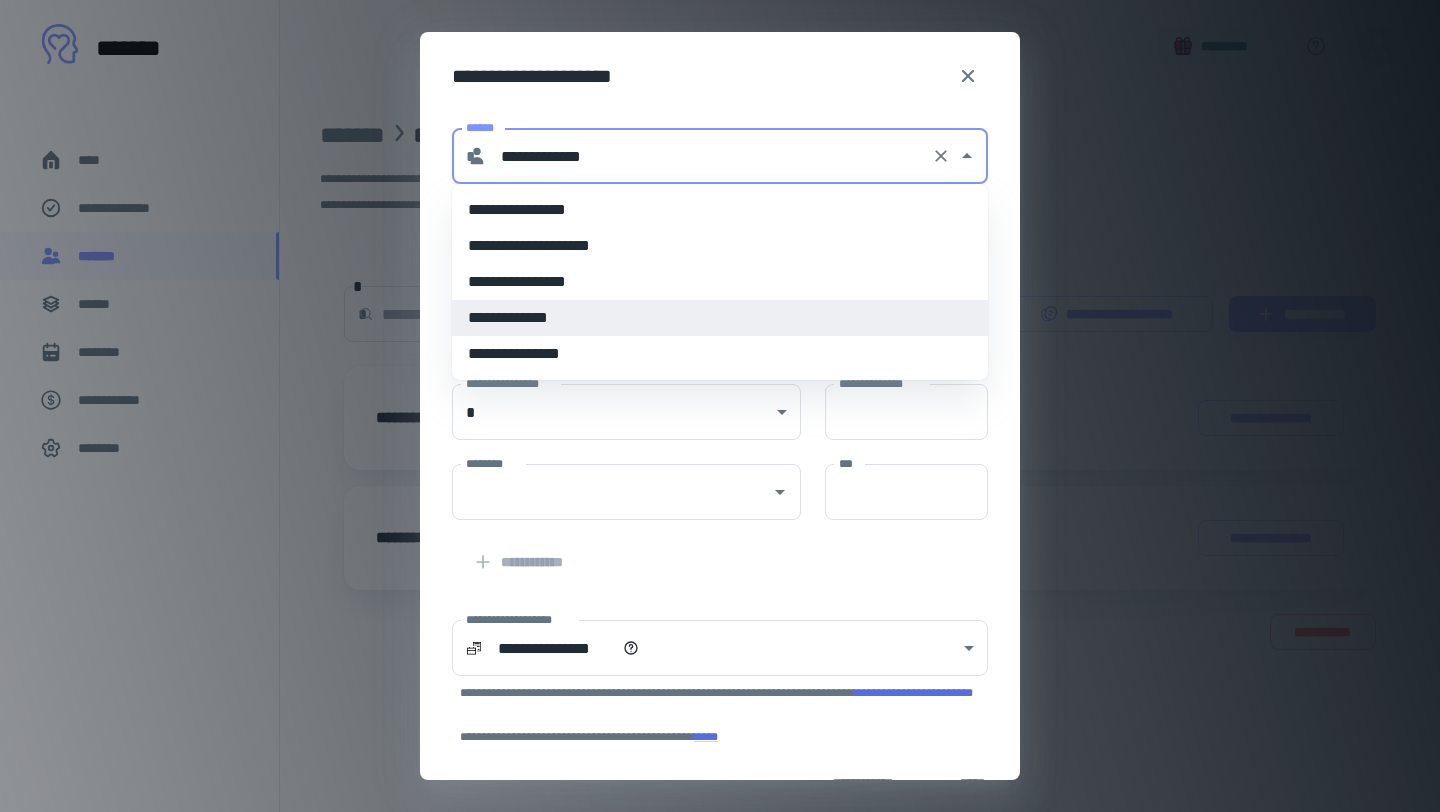 click on "**********" at bounding box center [720, 76] 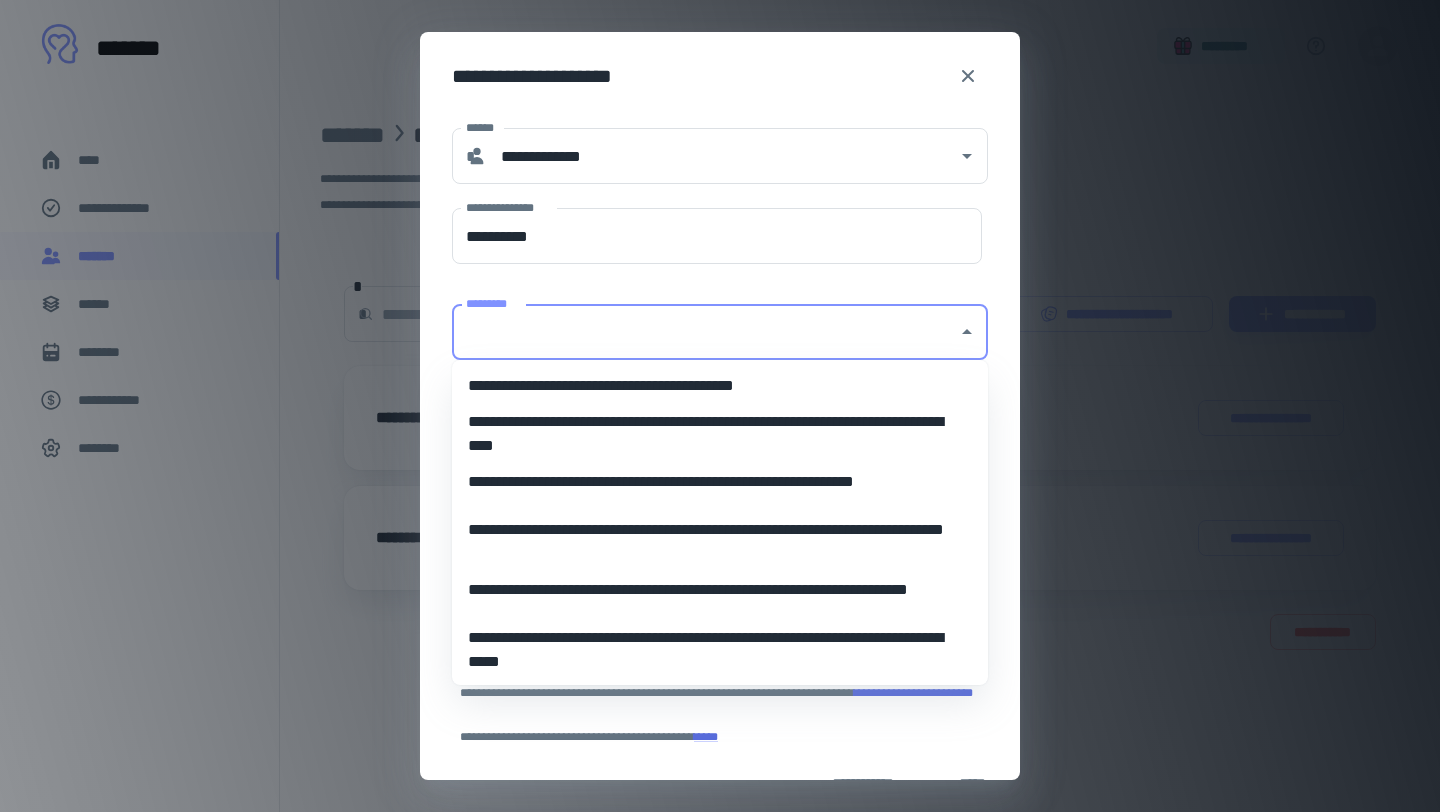 click on "*********" at bounding box center (705, 332) 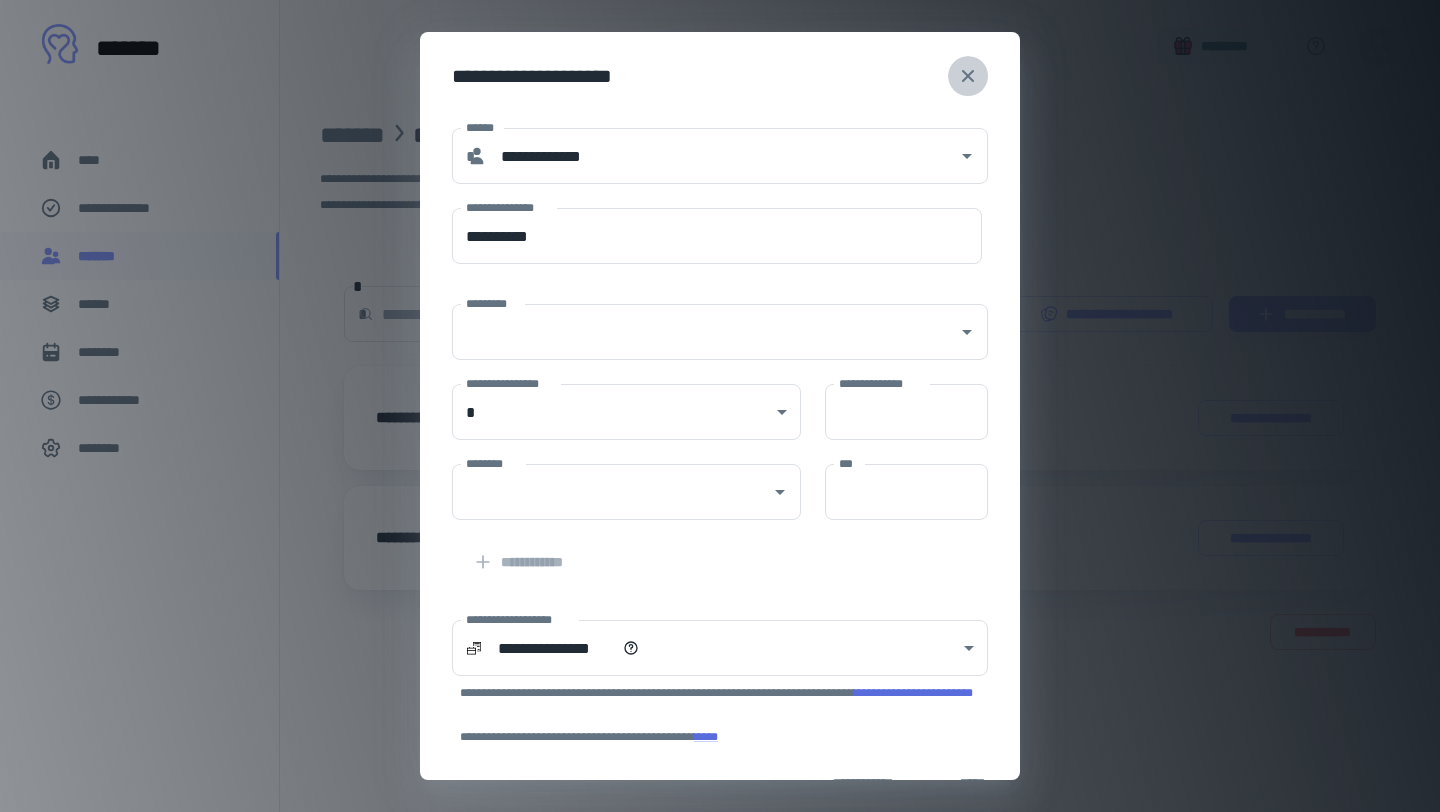 click 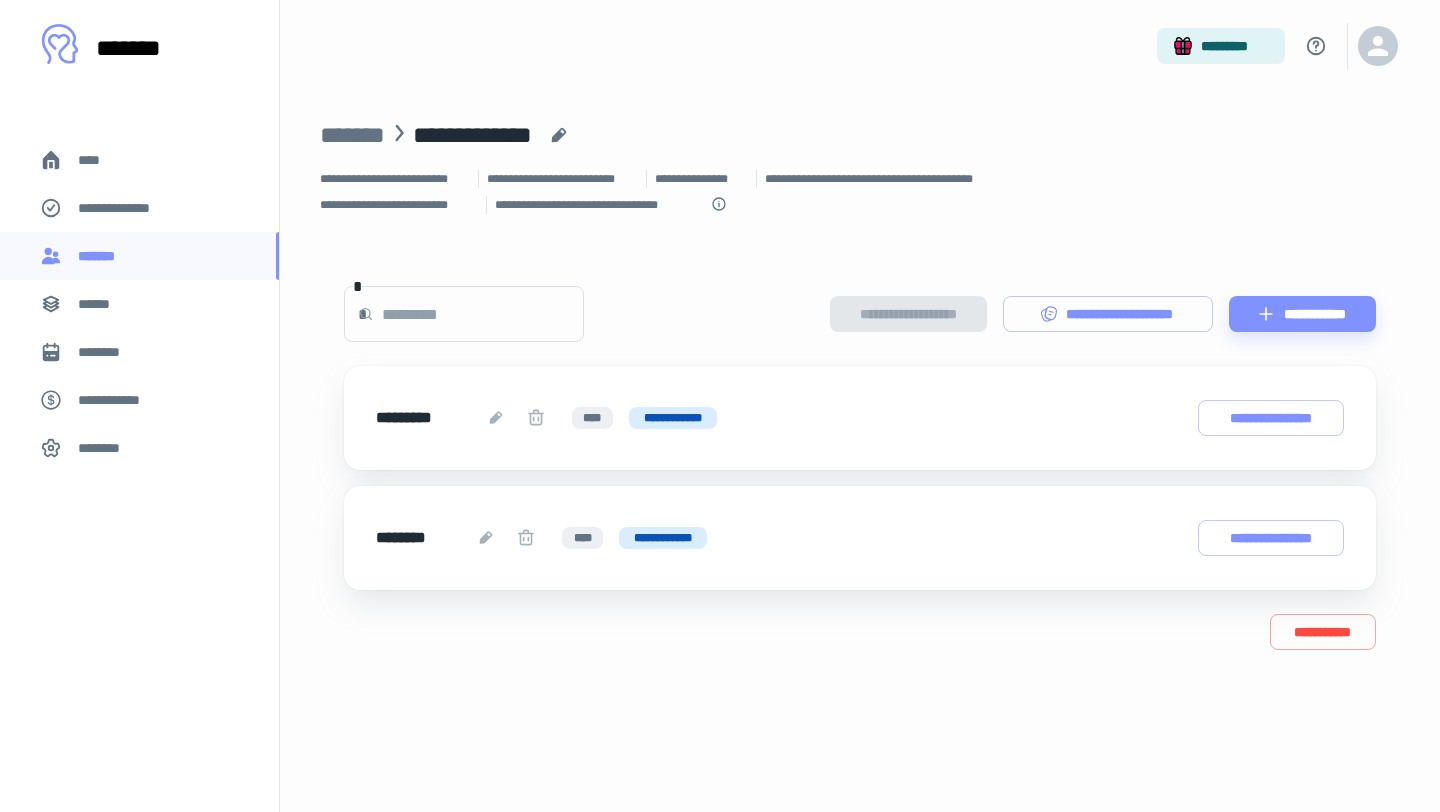 click on "**********" at bounding box center [860, 418] 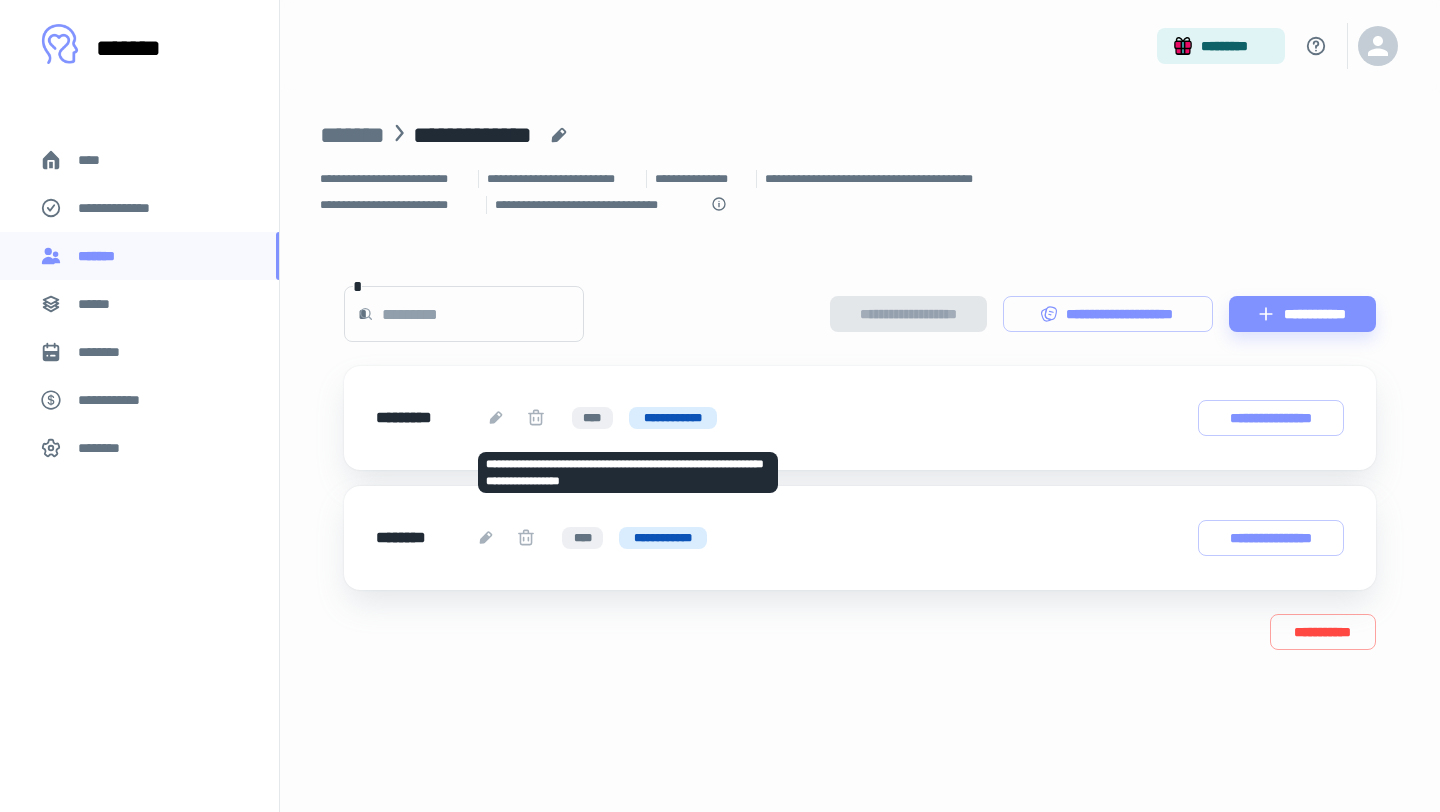 click at bounding box center (496, 418) 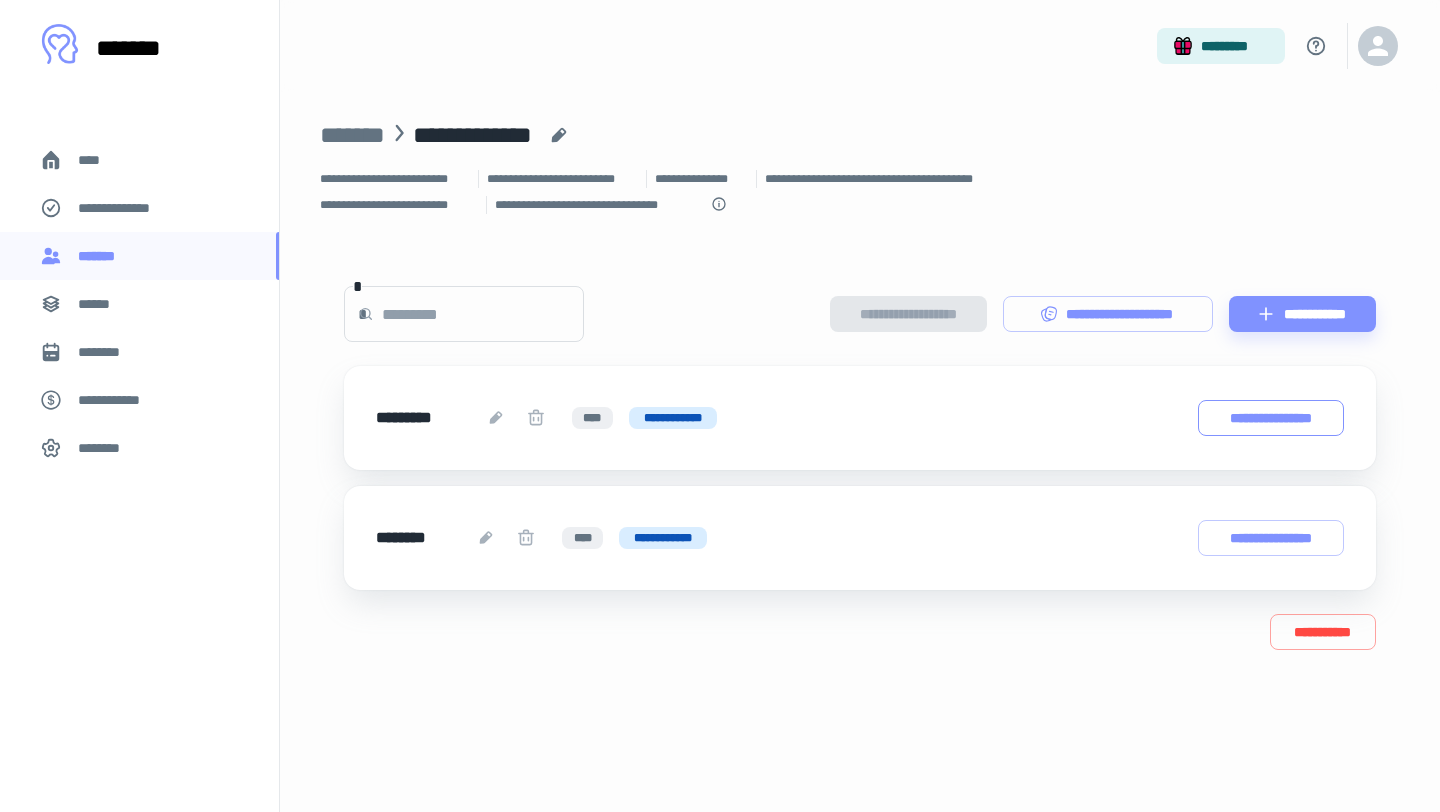 click on "**********" at bounding box center (1271, 418) 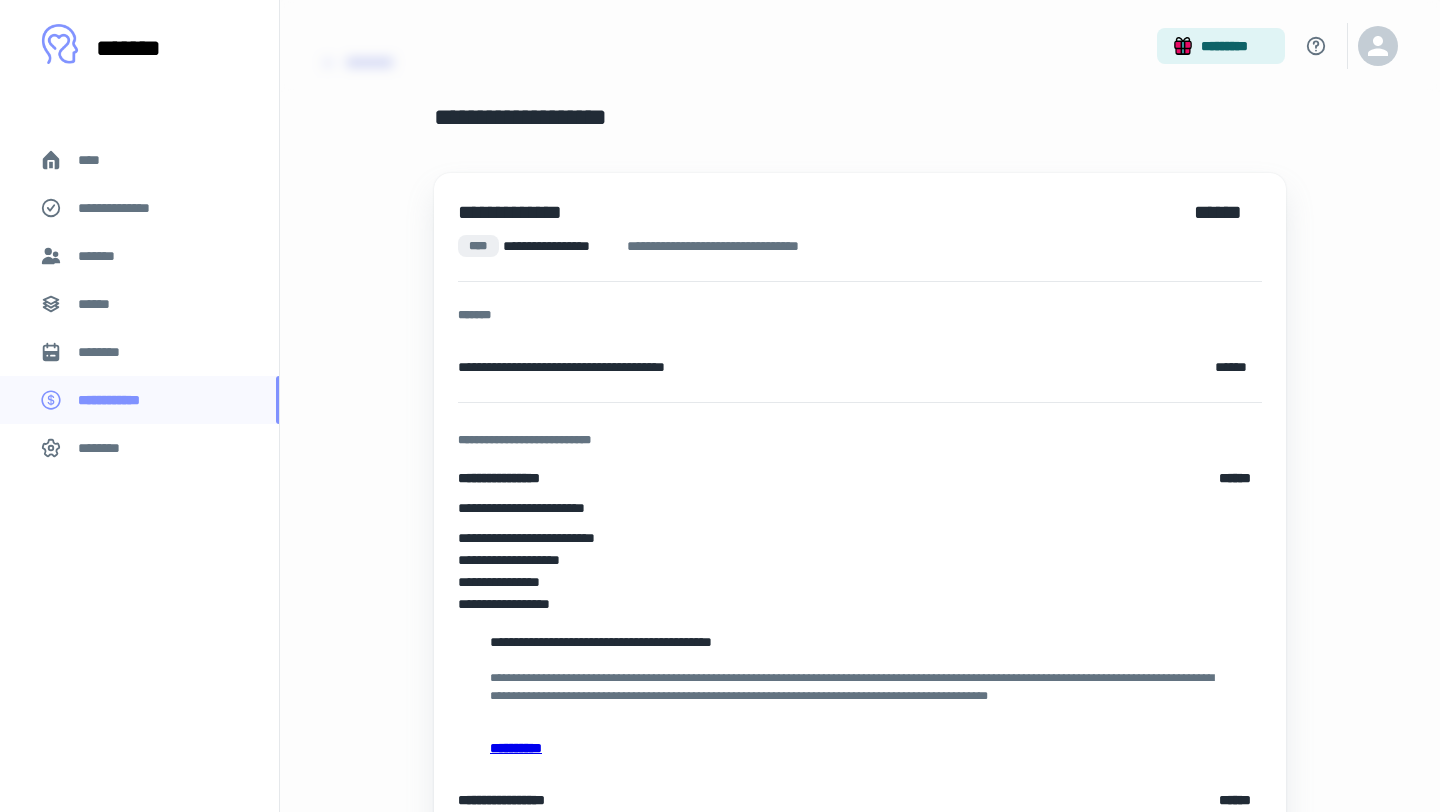 scroll, scrollTop: 0, scrollLeft: 0, axis: both 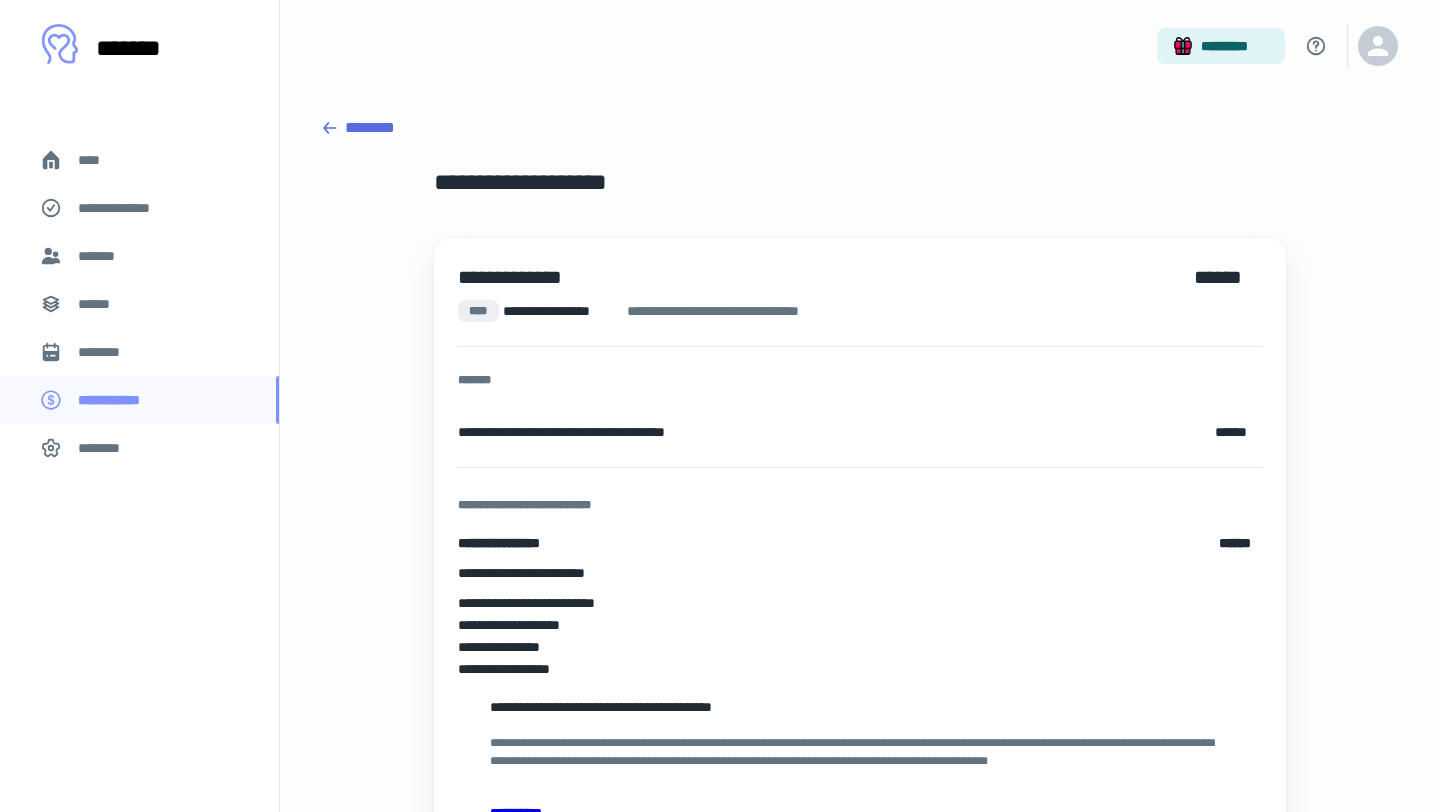 click on "**********" at bounding box center (860, 640) 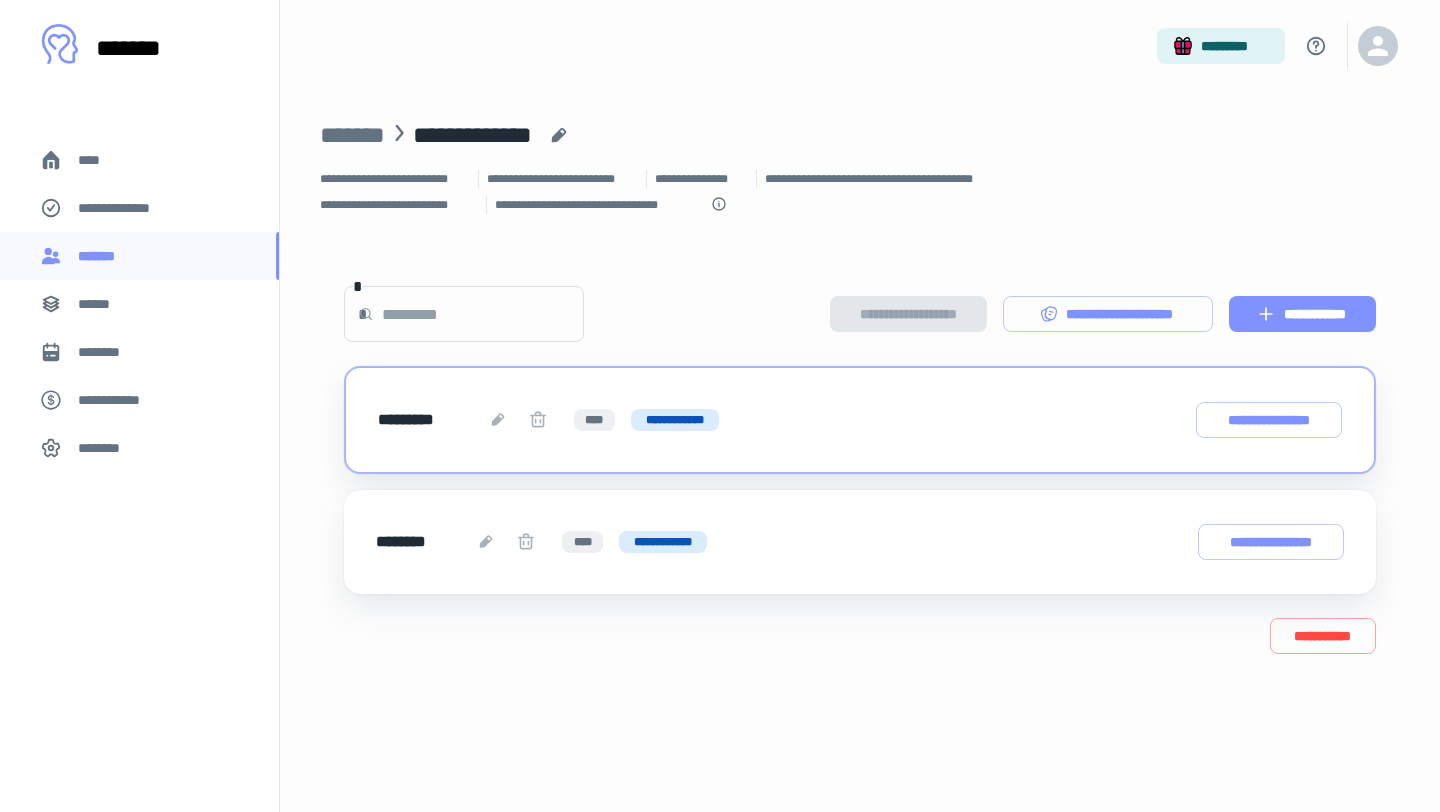 click on "**********" at bounding box center [1302, 314] 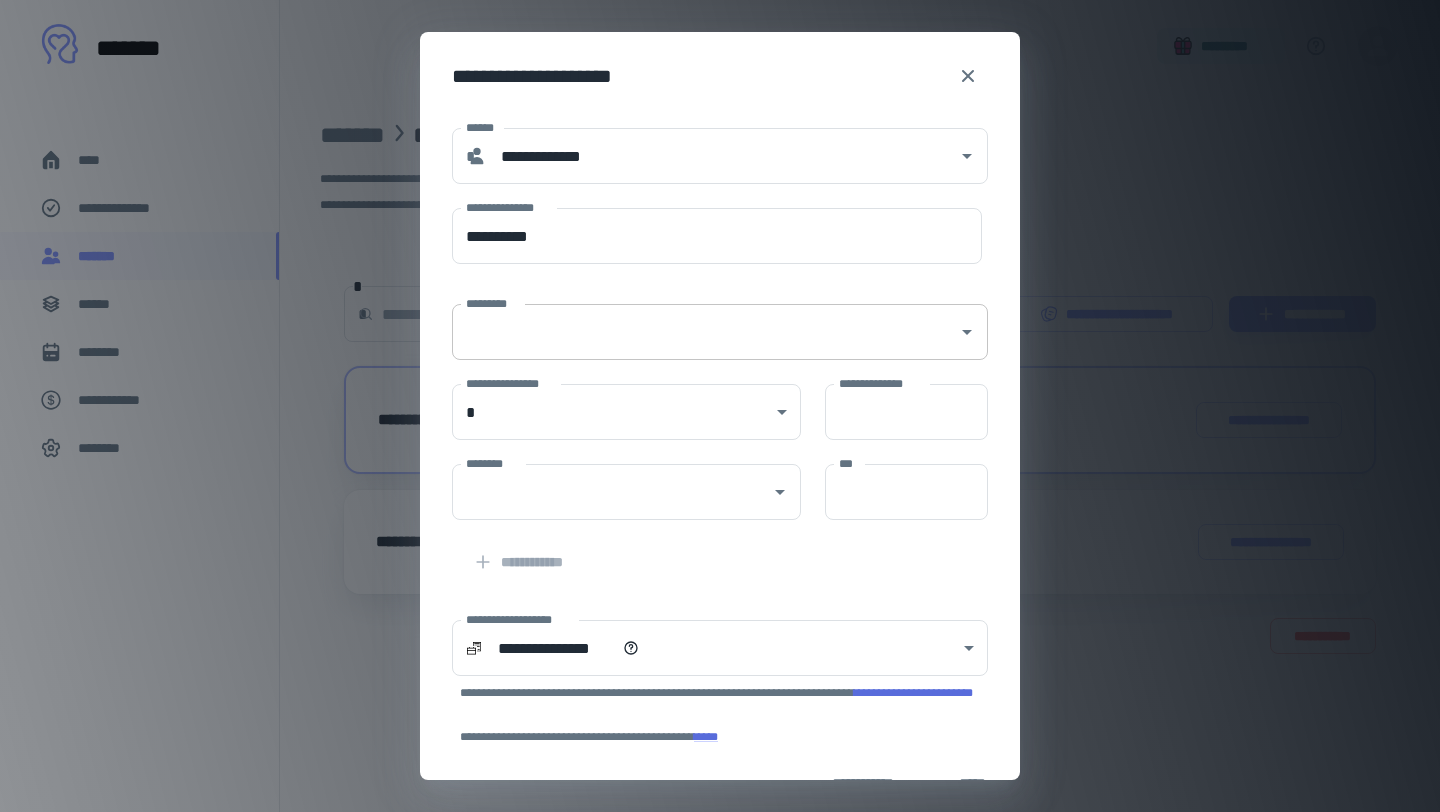 click on "*********" at bounding box center [705, 332] 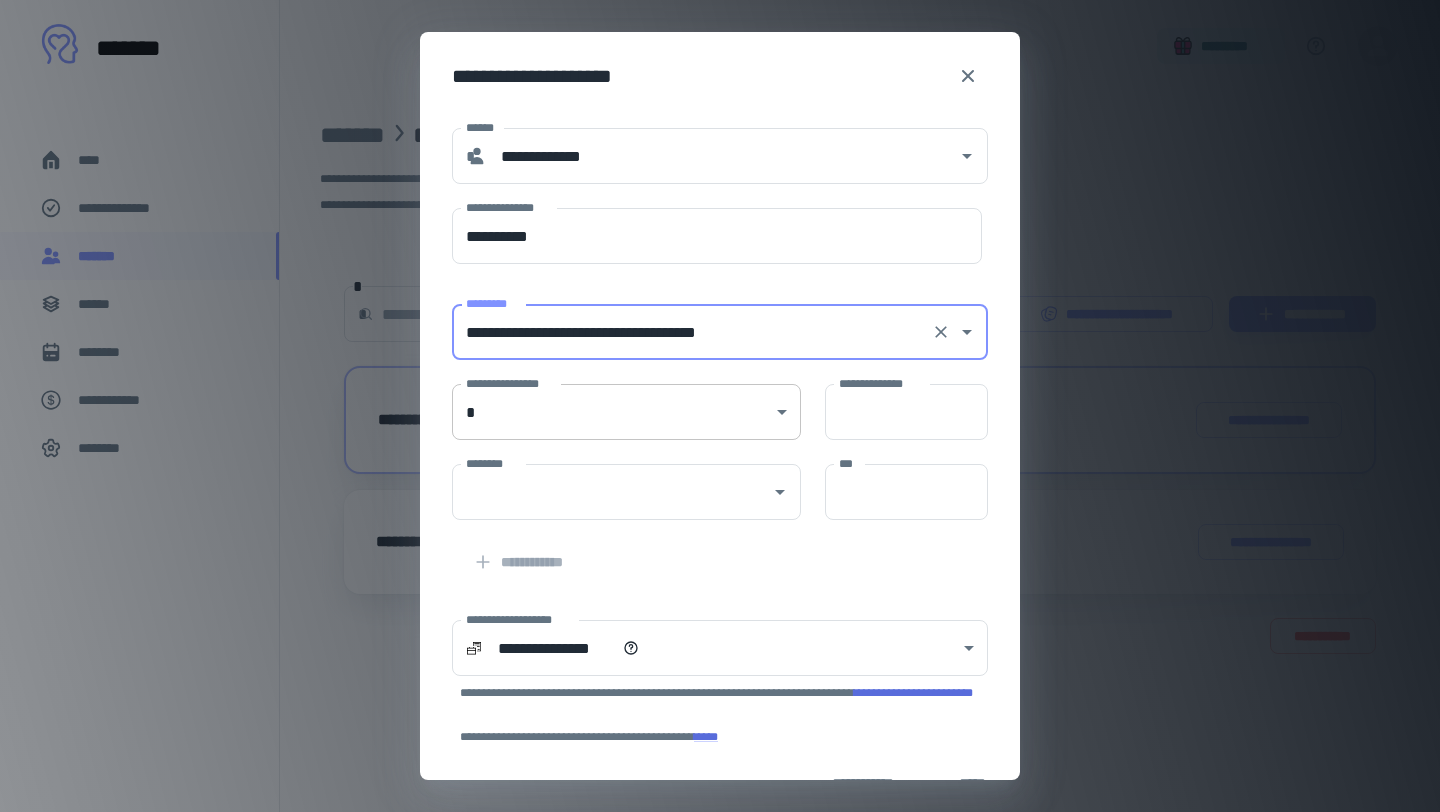 type on "**********" 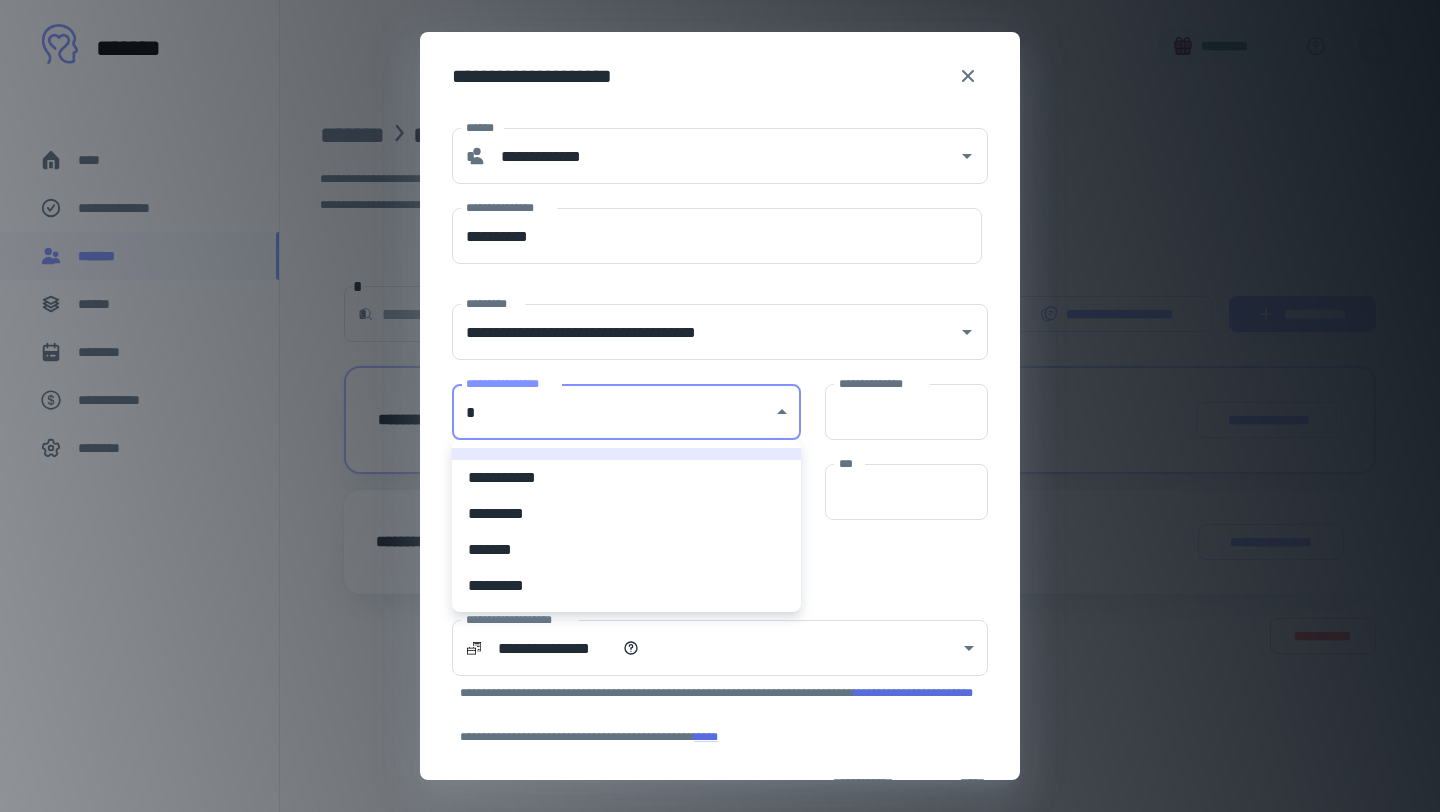 click on "**********" at bounding box center [720, 406] 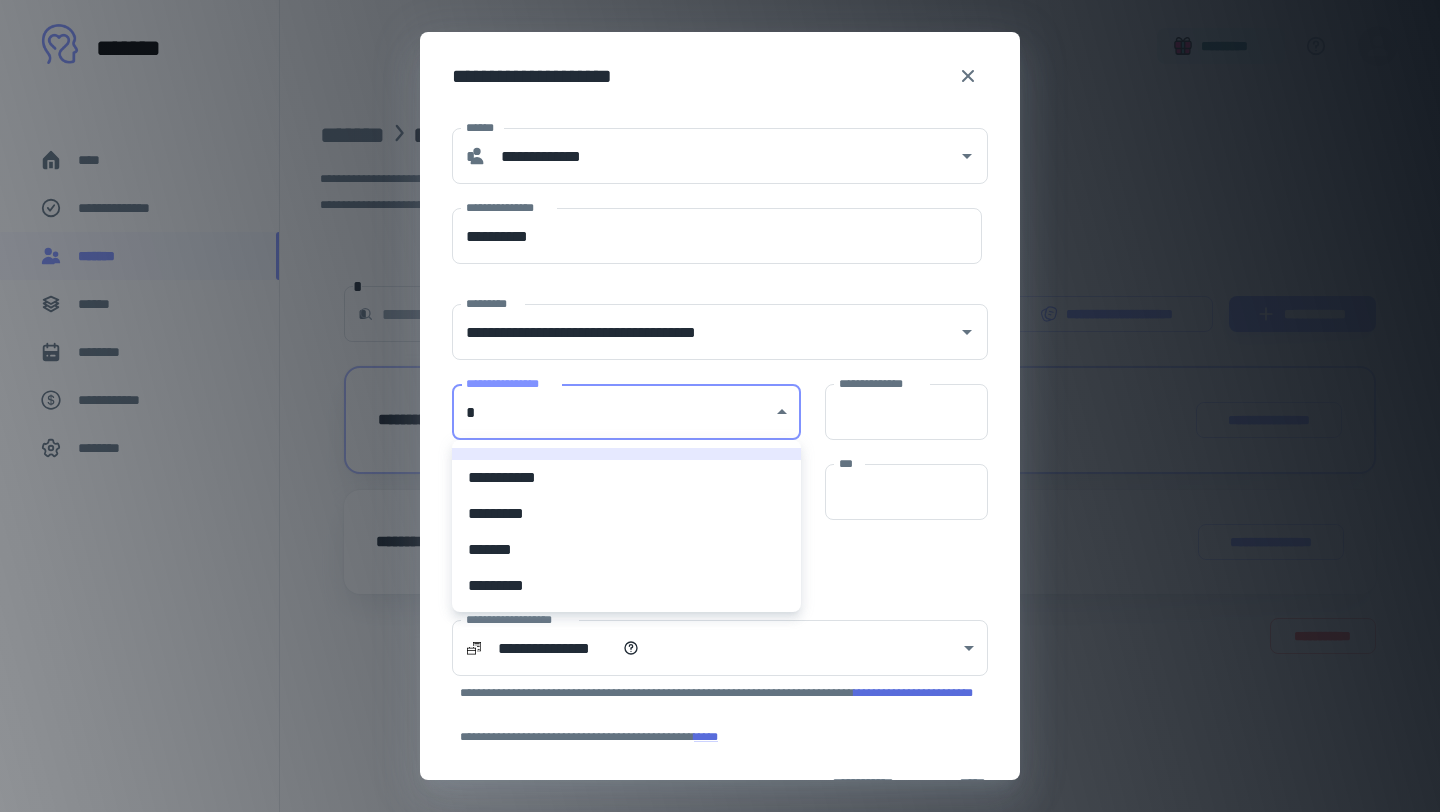 click on "*********" at bounding box center (626, 514) 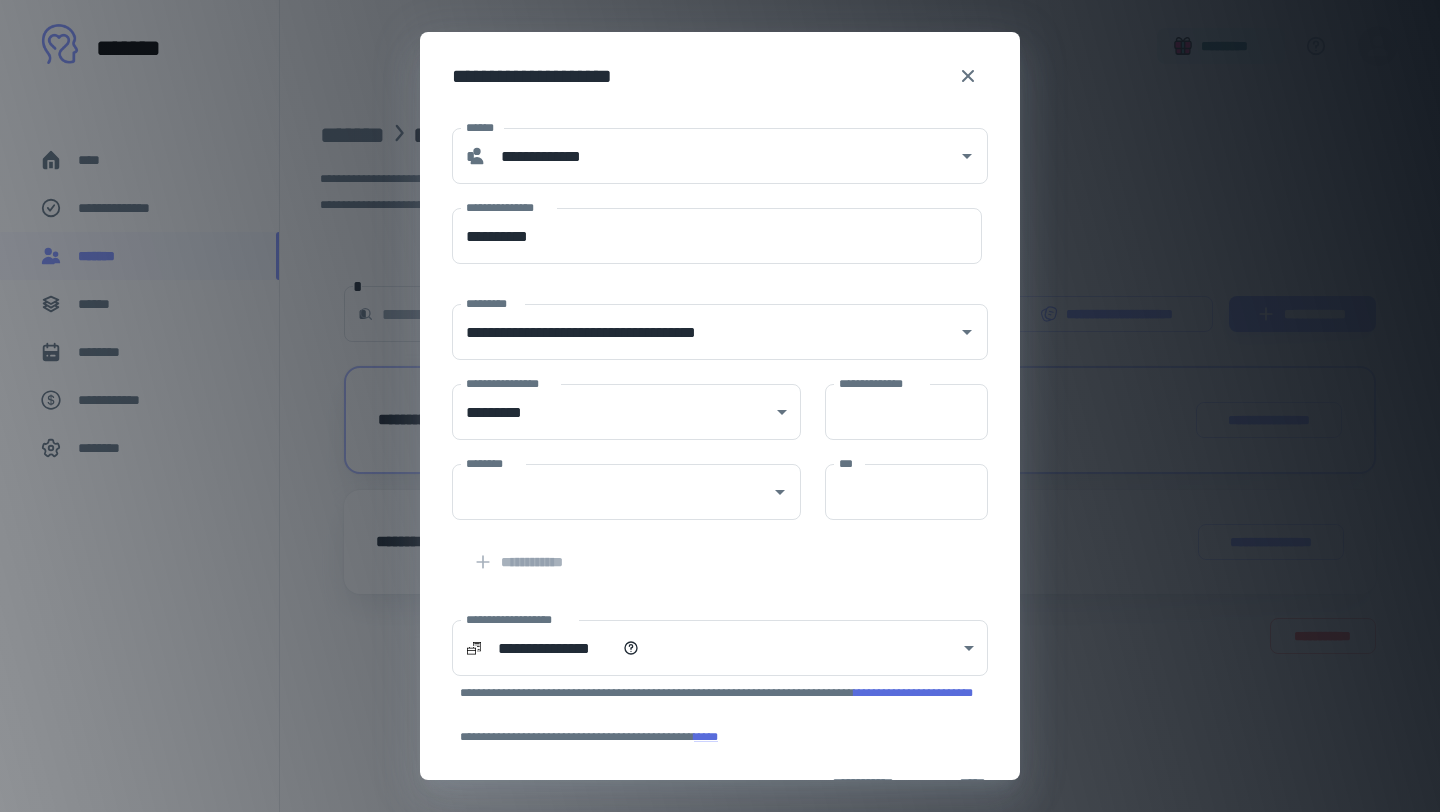 click on "**********" at bounding box center [882, 383] 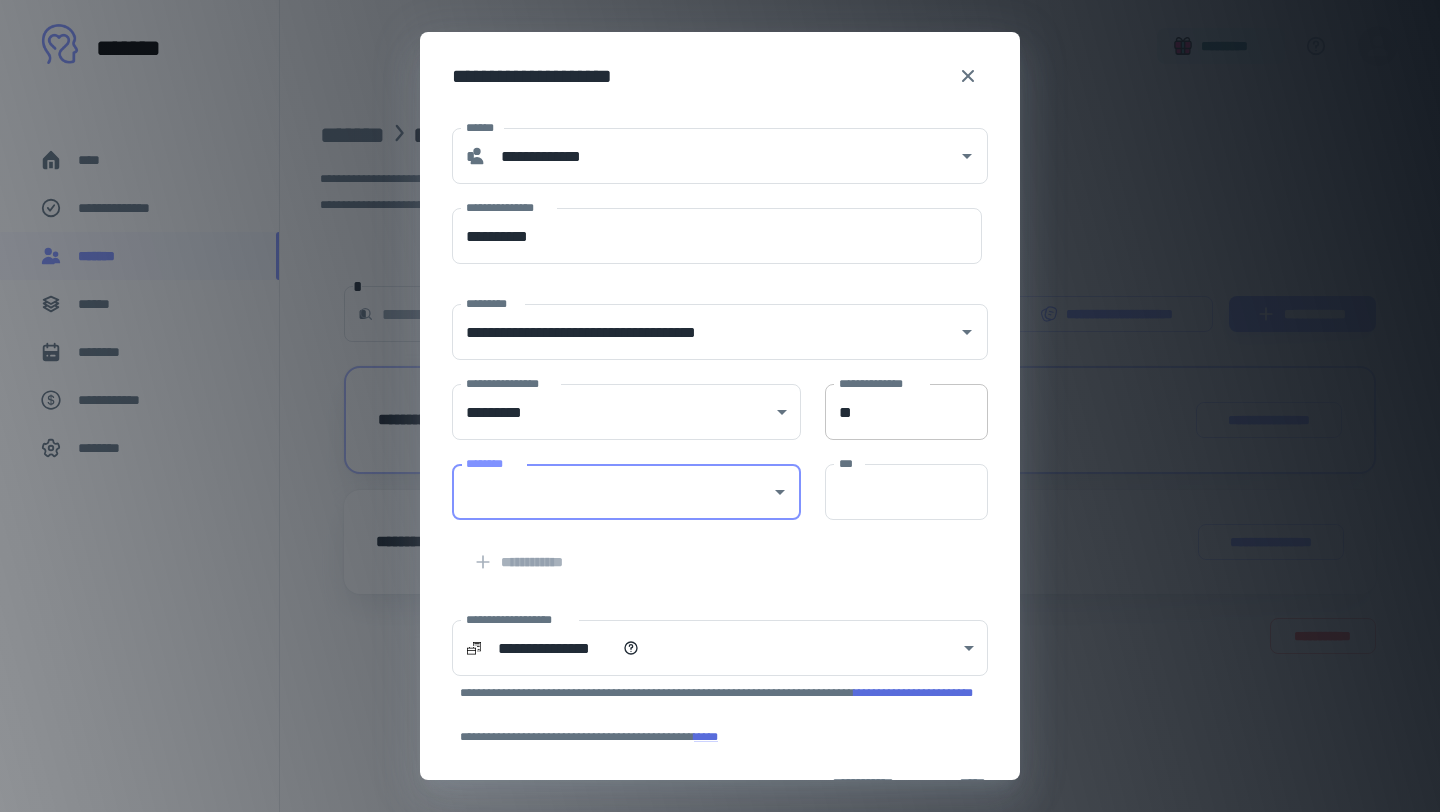 click on "**" at bounding box center (906, 412) 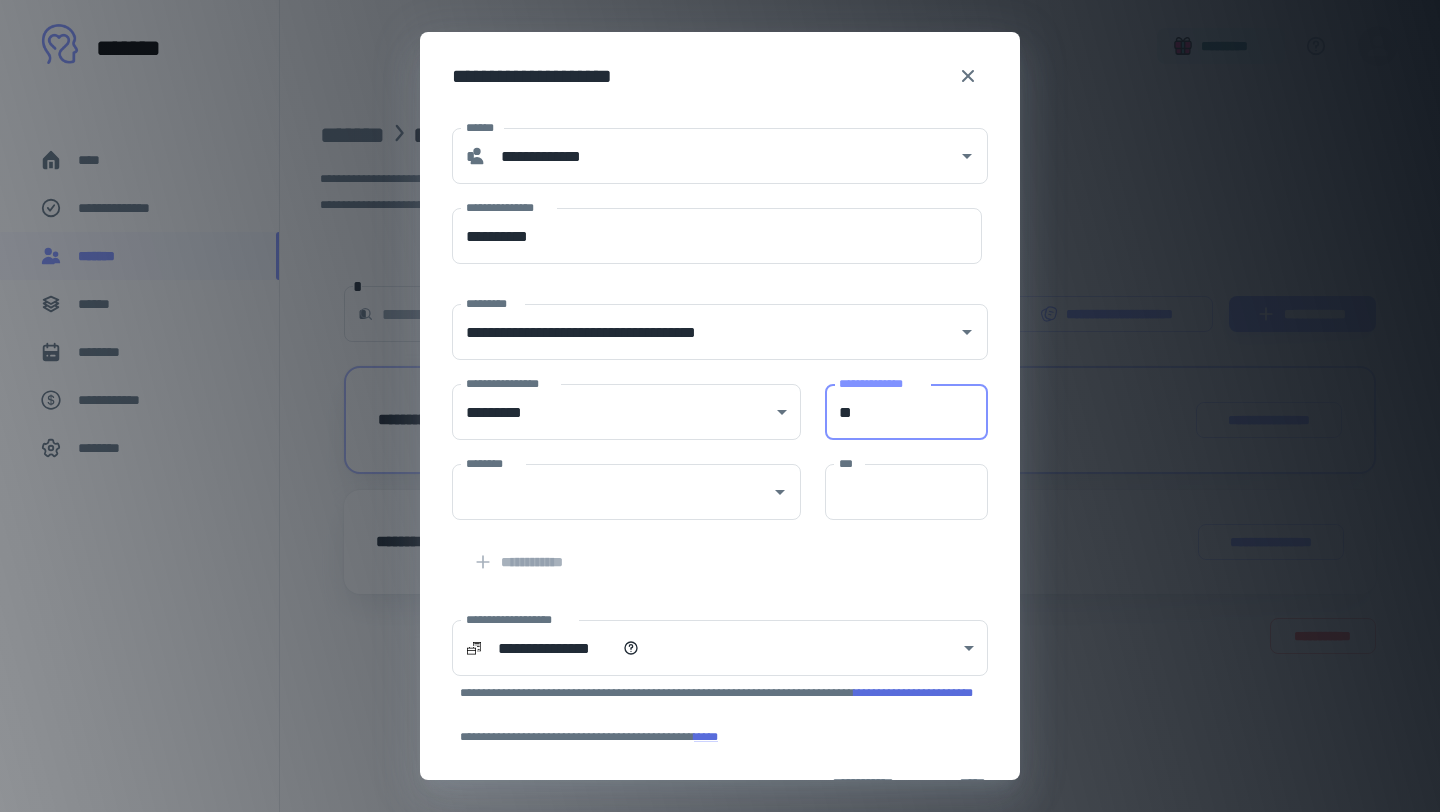 click on "**" at bounding box center (906, 412) 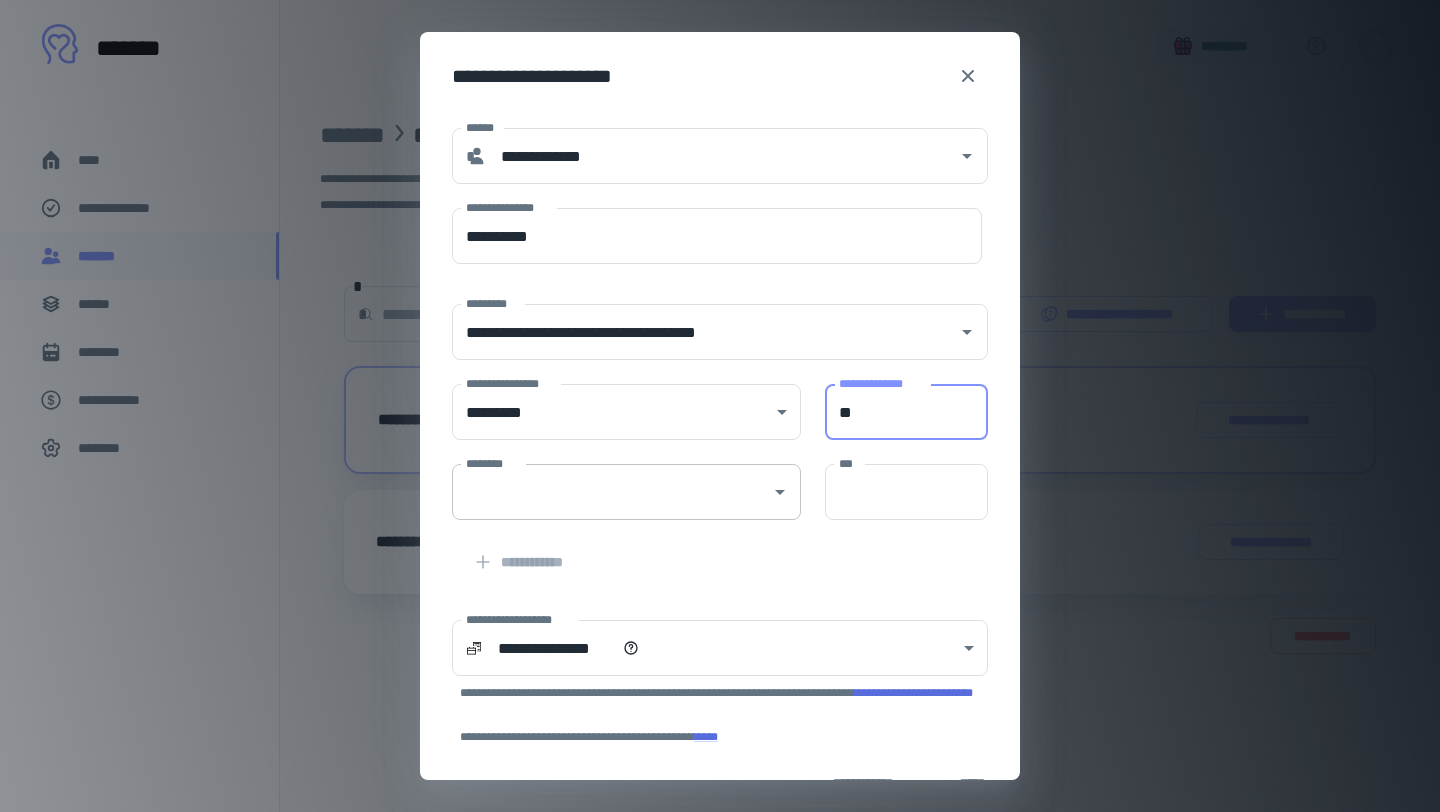 type on "**" 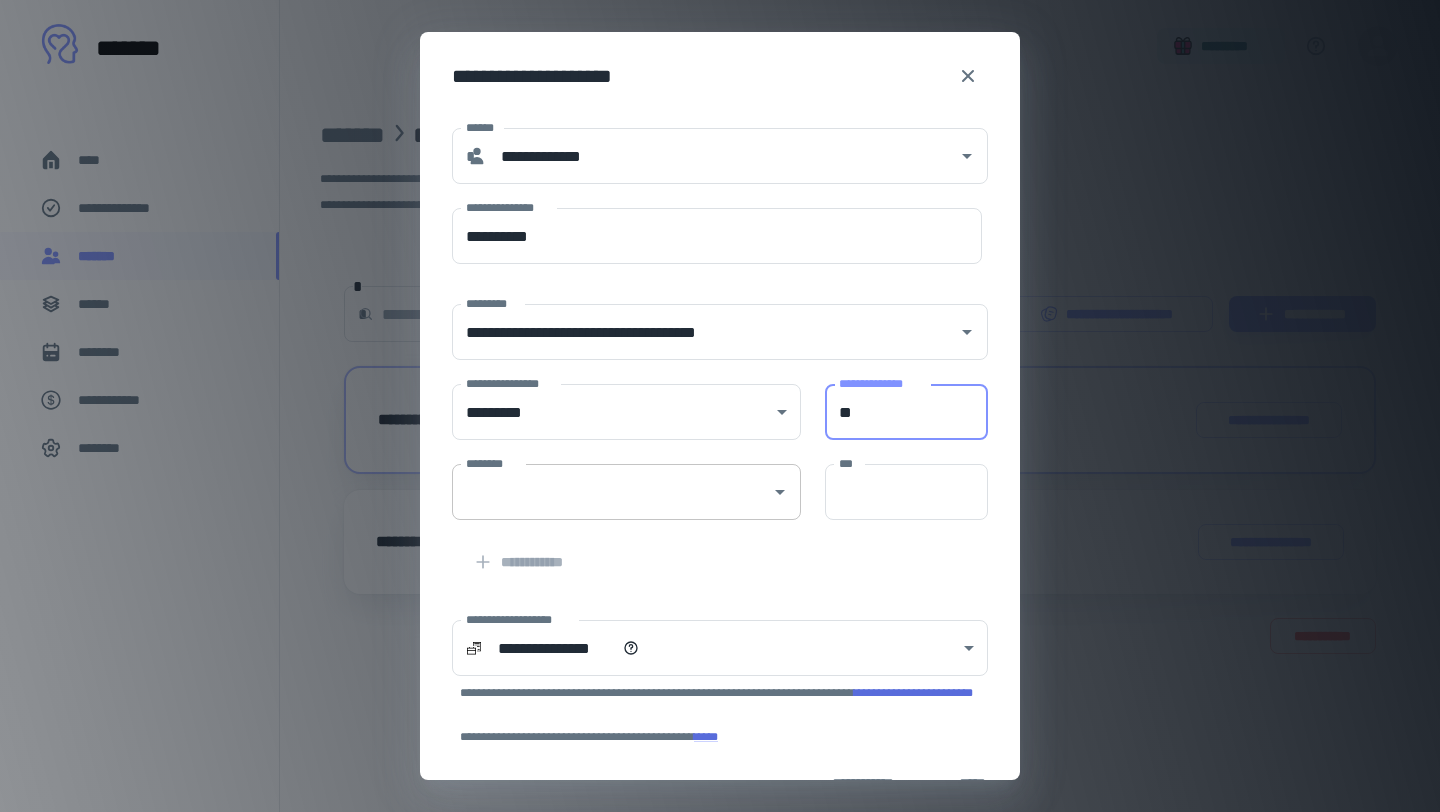 click on "********" at bounding box center [611, 492] 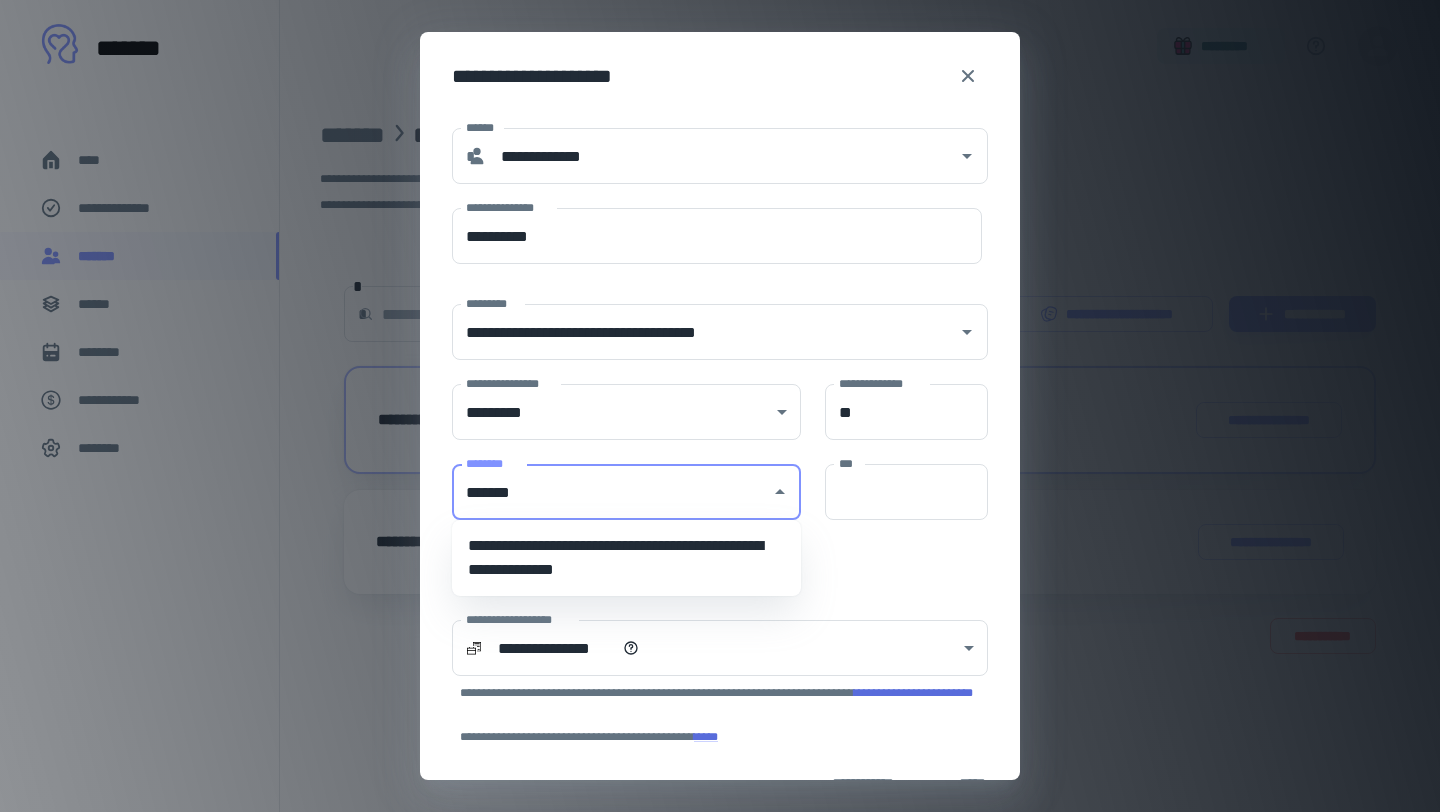 click on "**********" at bounding box center (626, 558) 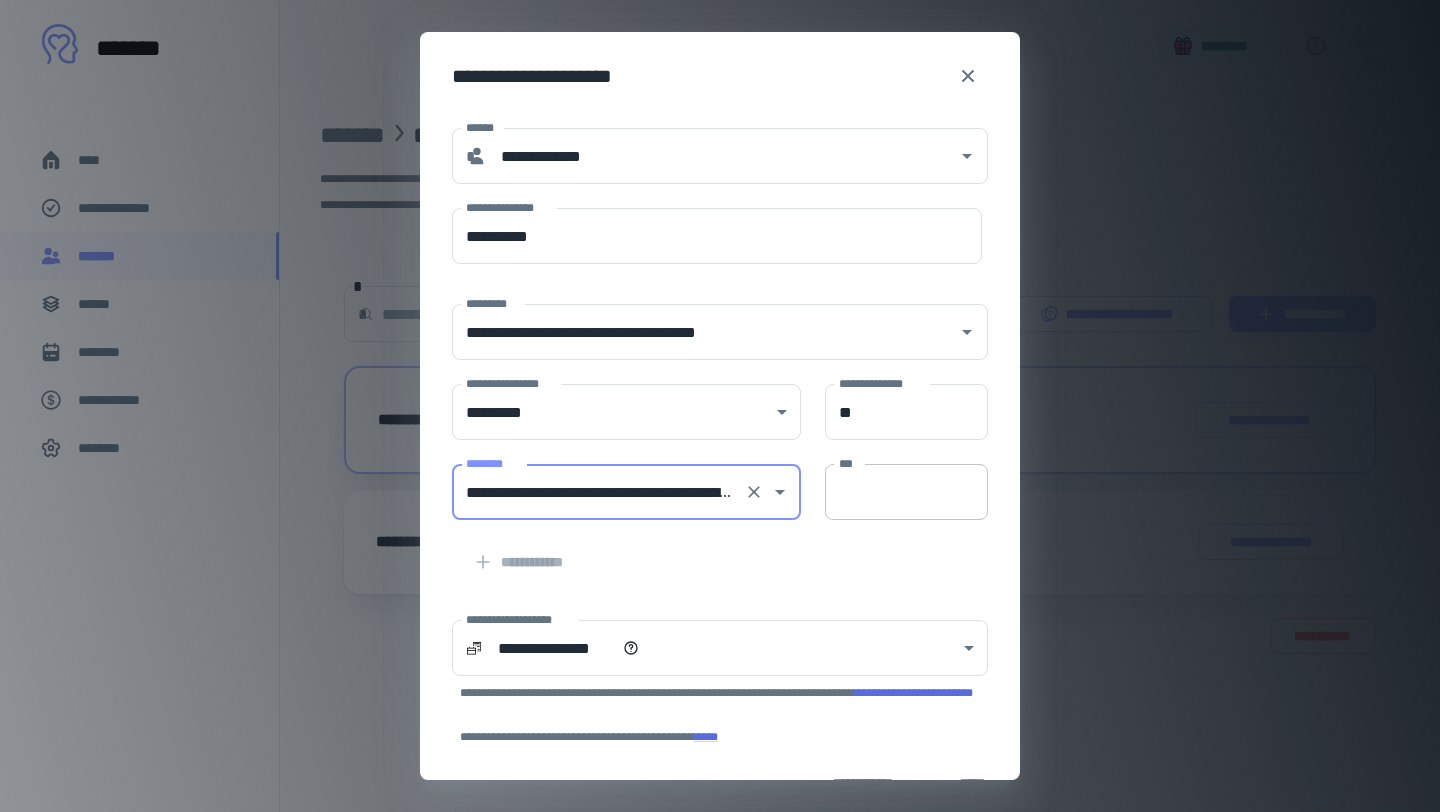 type on "**********" 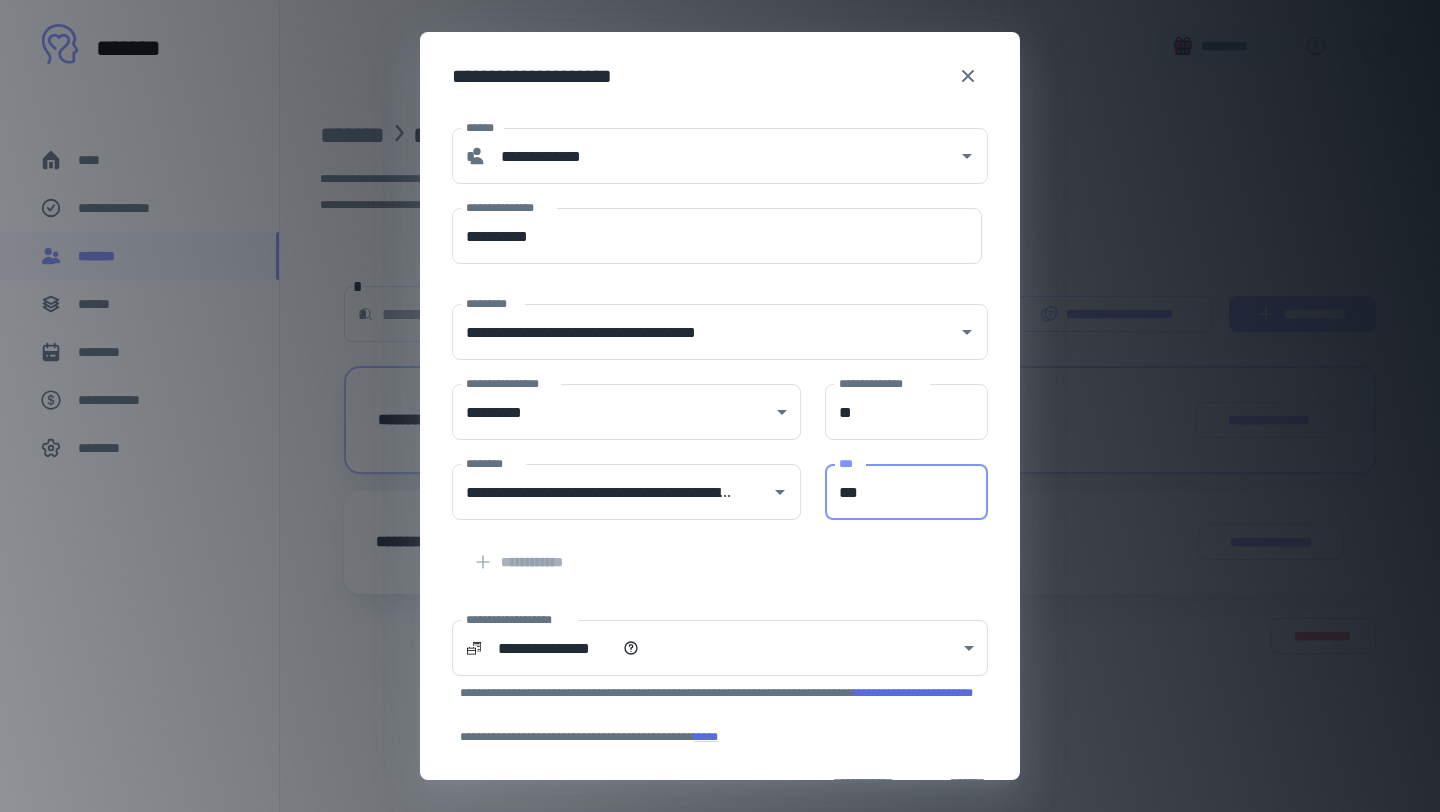 type on "***" 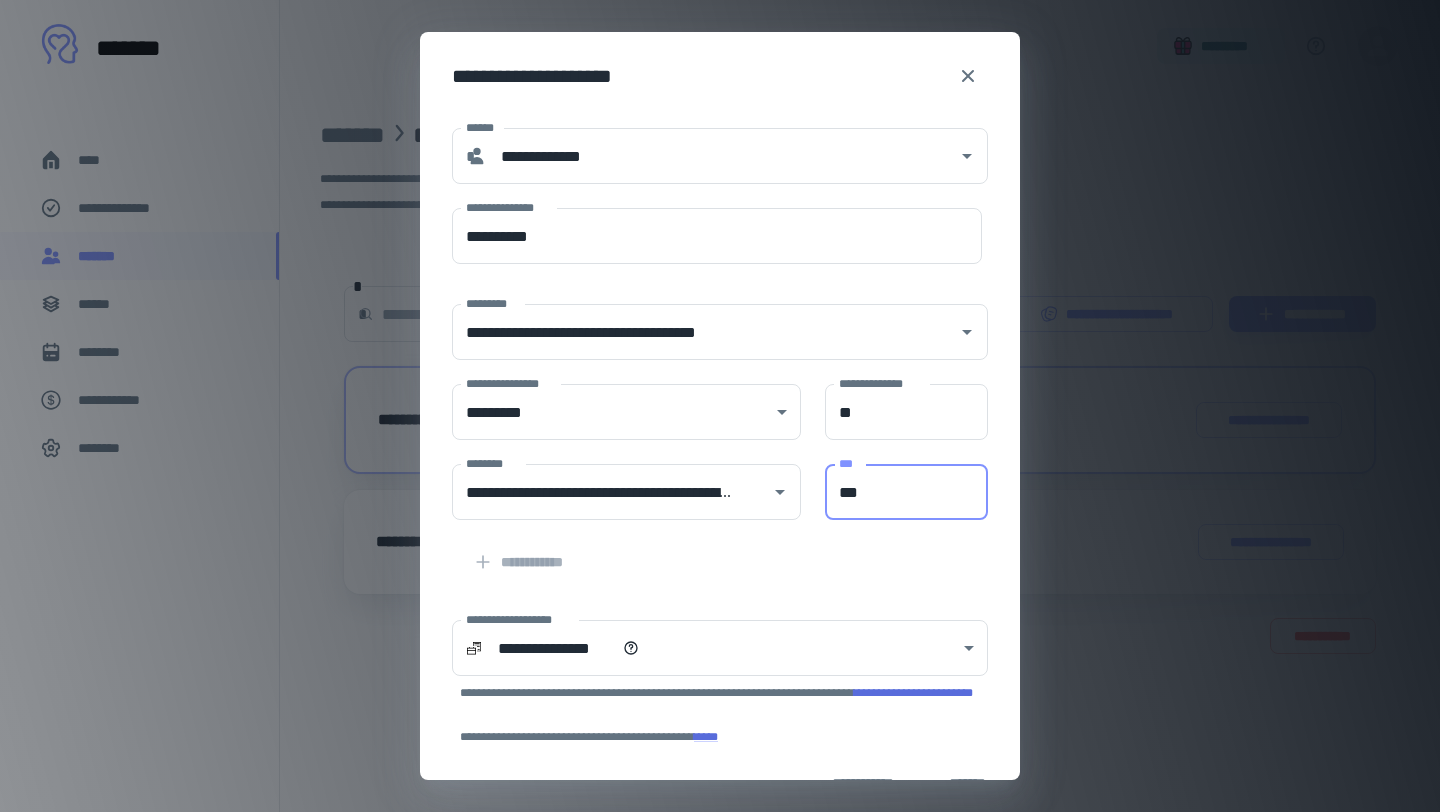 click on "**********" at bounding box center (708, 671) 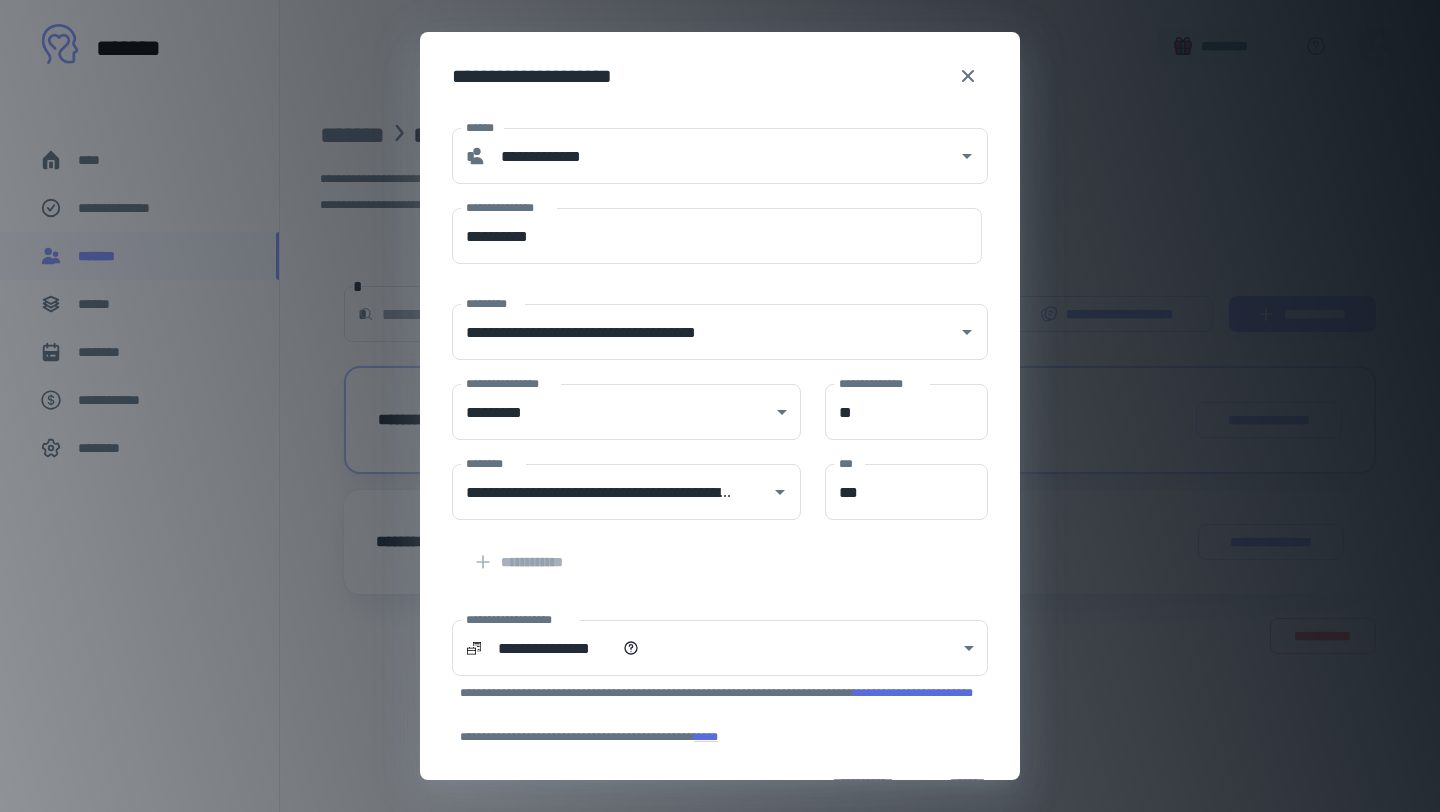 scroll, scrollTop: 224, scrollLeft: 0, axis: vertical 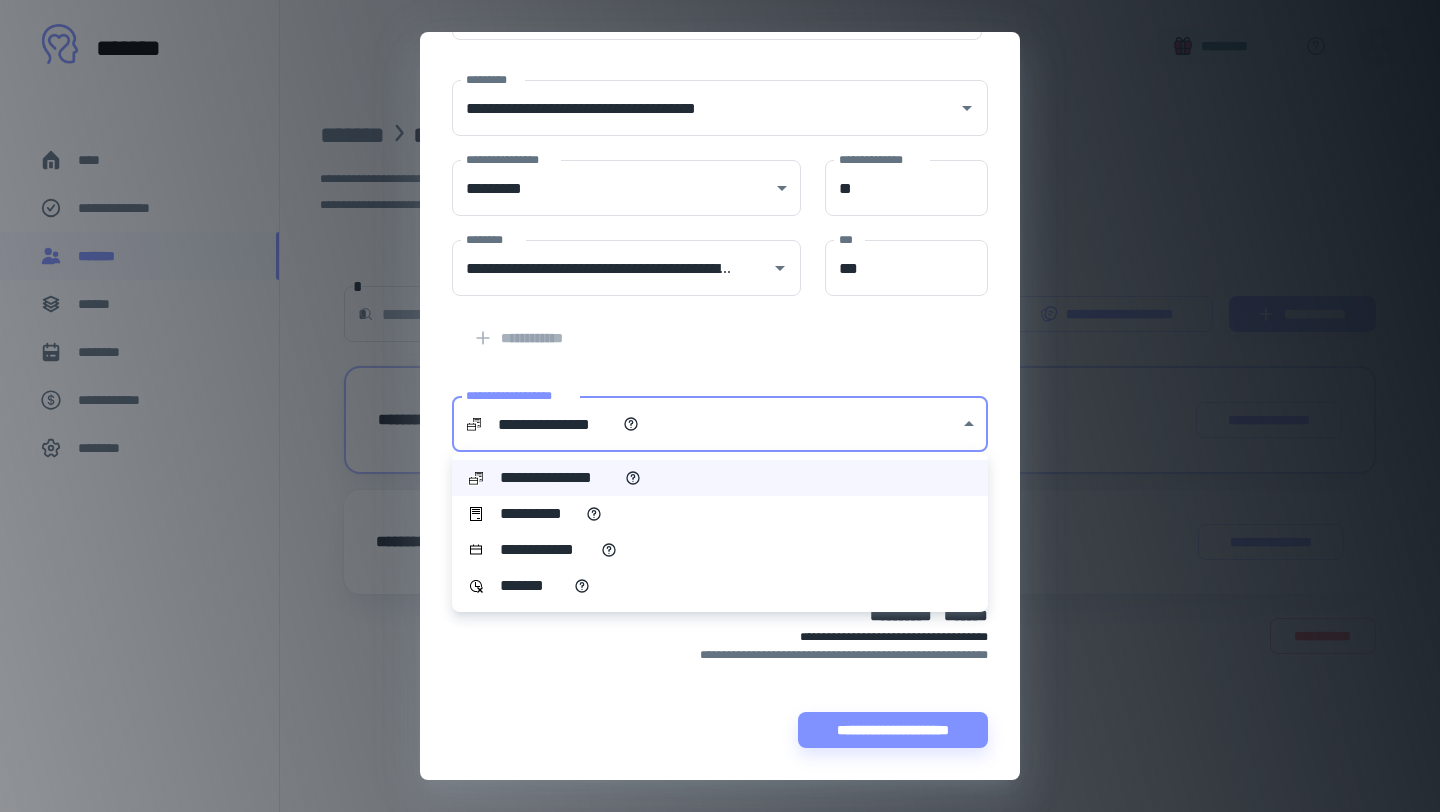 click on "**********" at bounding box center [720, 406] 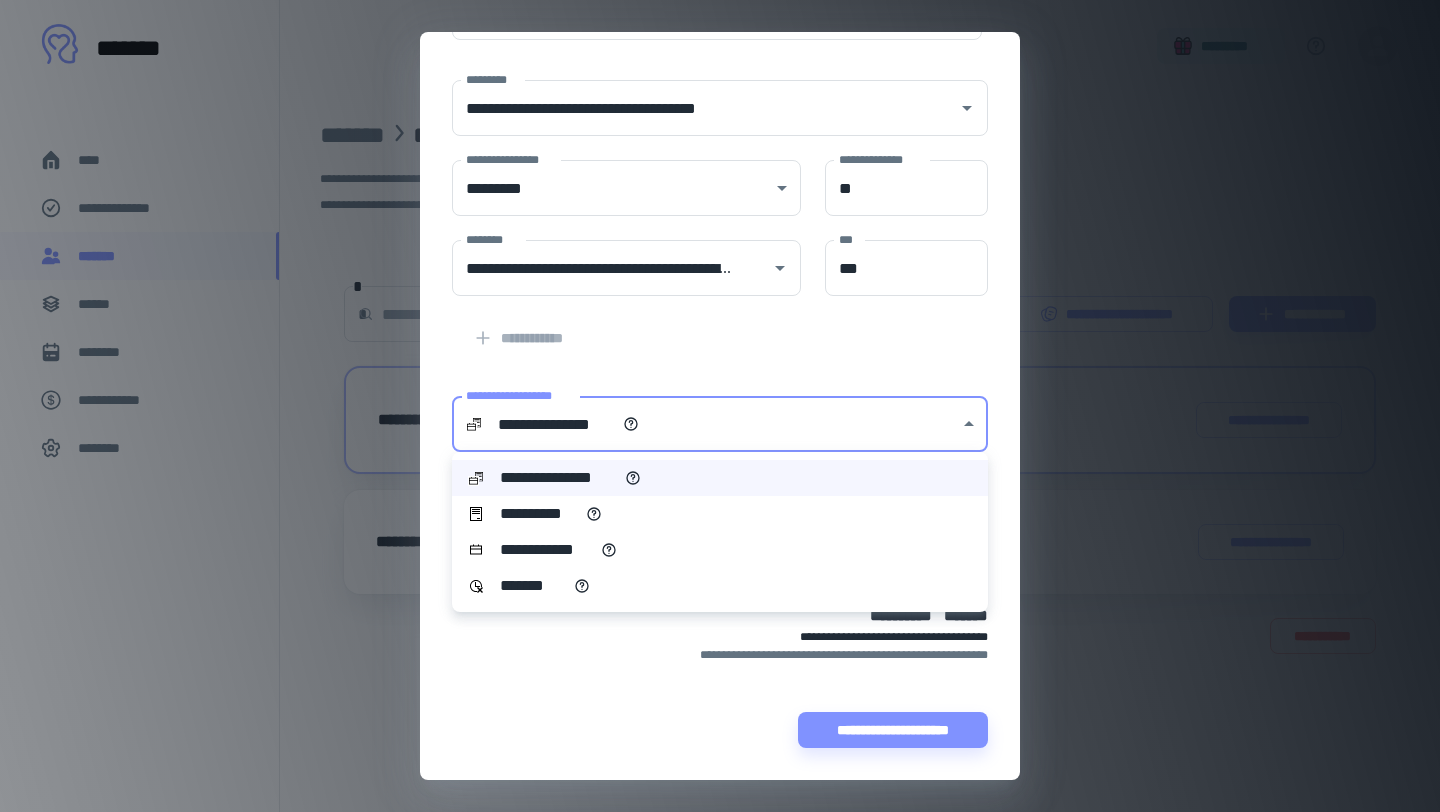click on "**********" at bounding box center (720, 514) 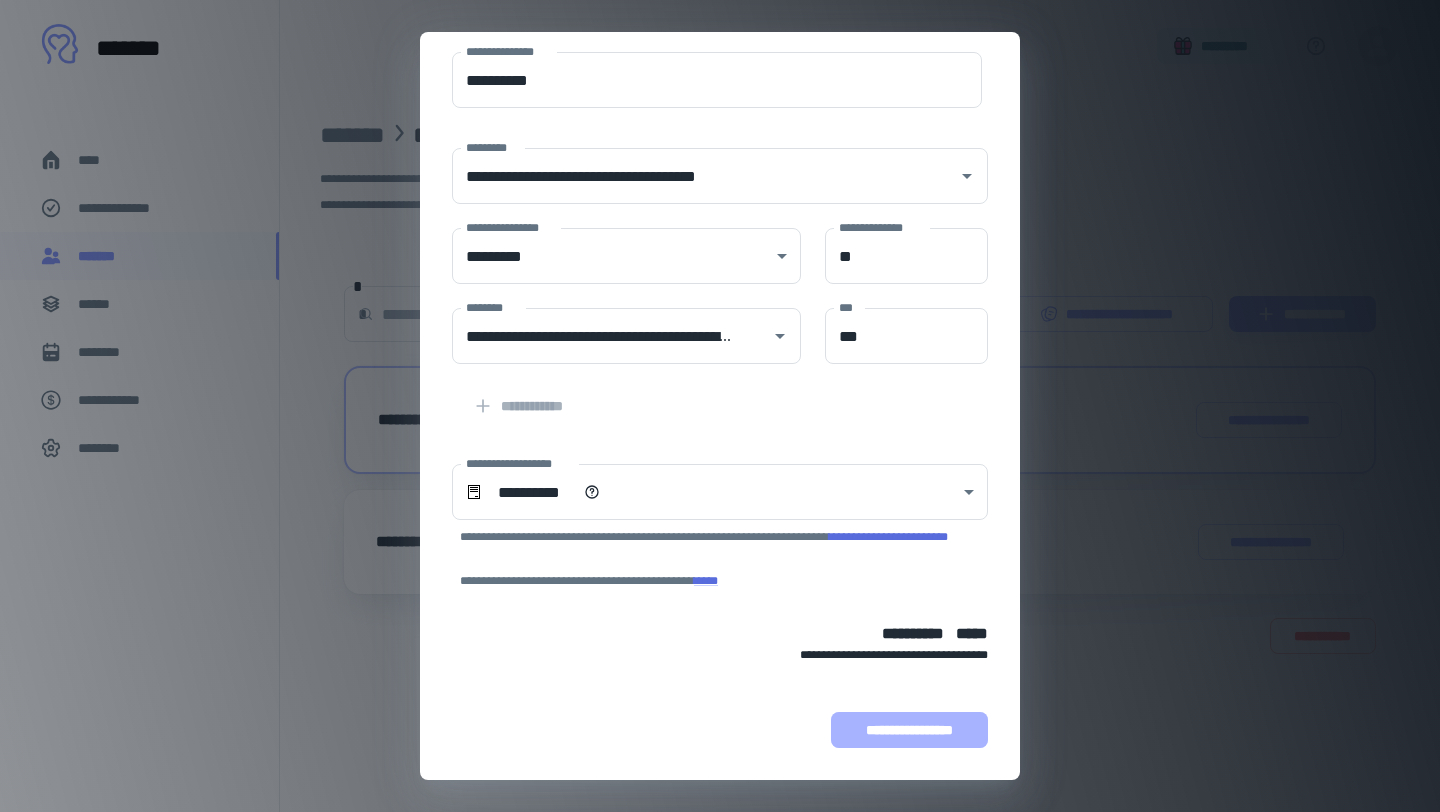 click on "**********" at bounding box center (909, 730) 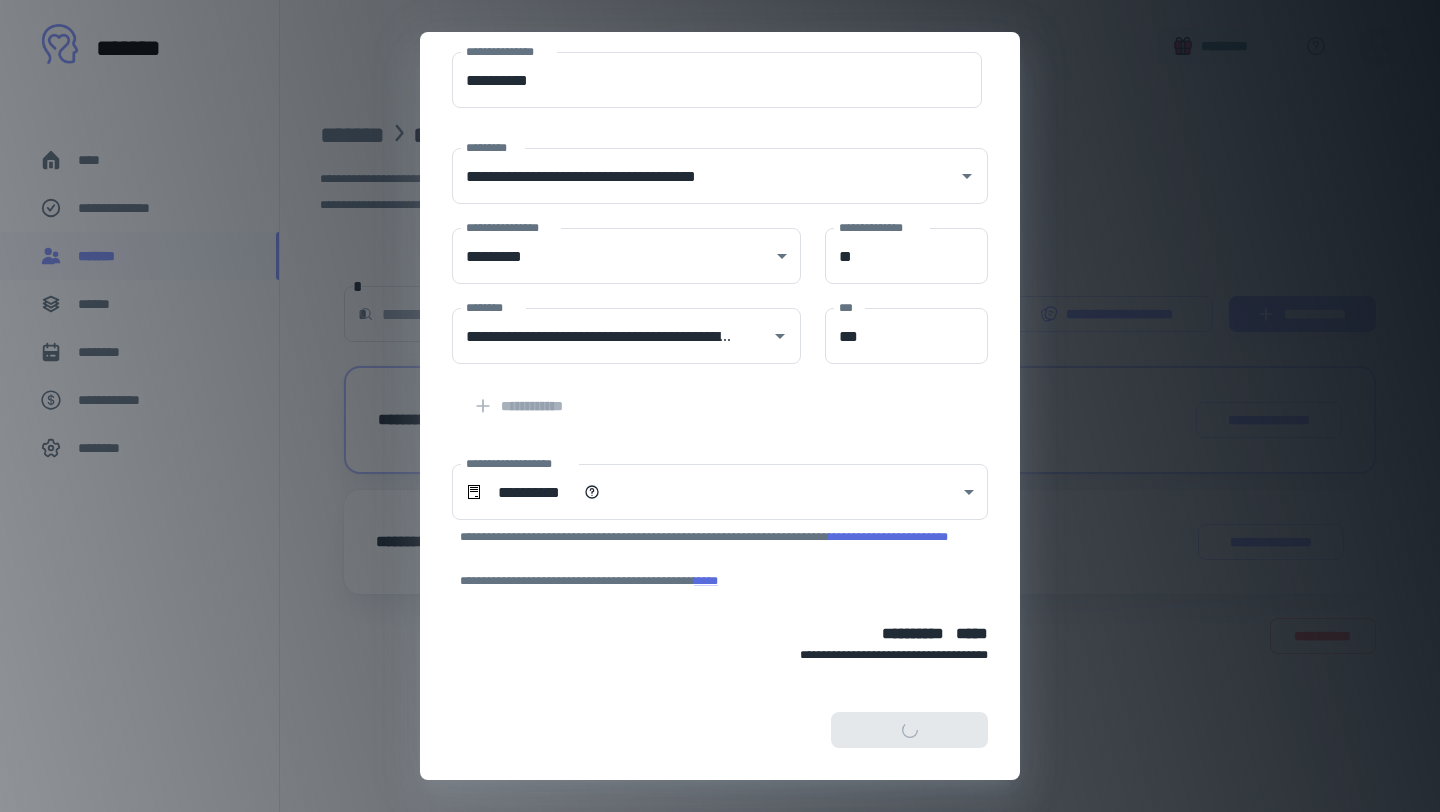 scroll, scrollTop: 0, scrollLeft: 0, axis: both 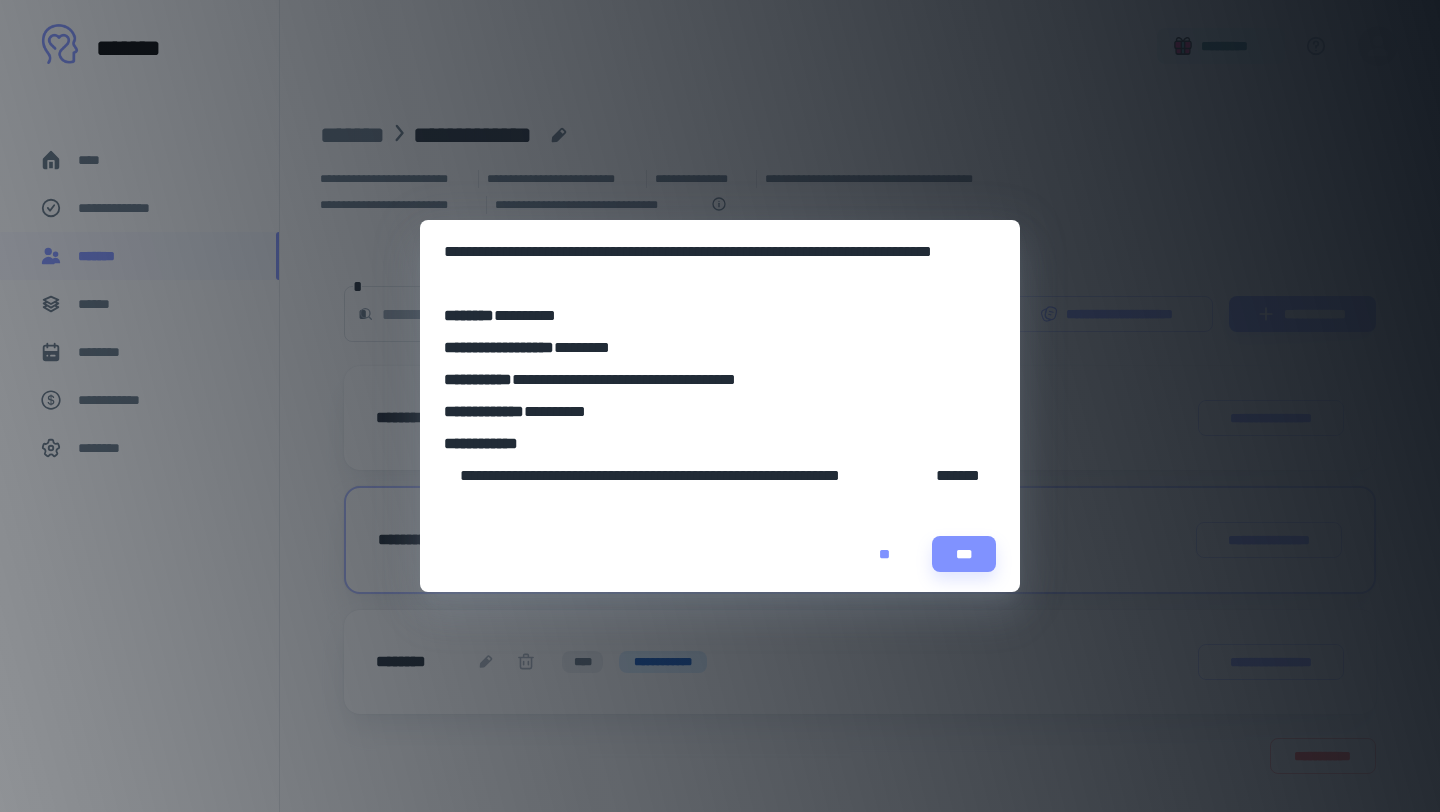 click on "**" at bounding box center [884, 554] 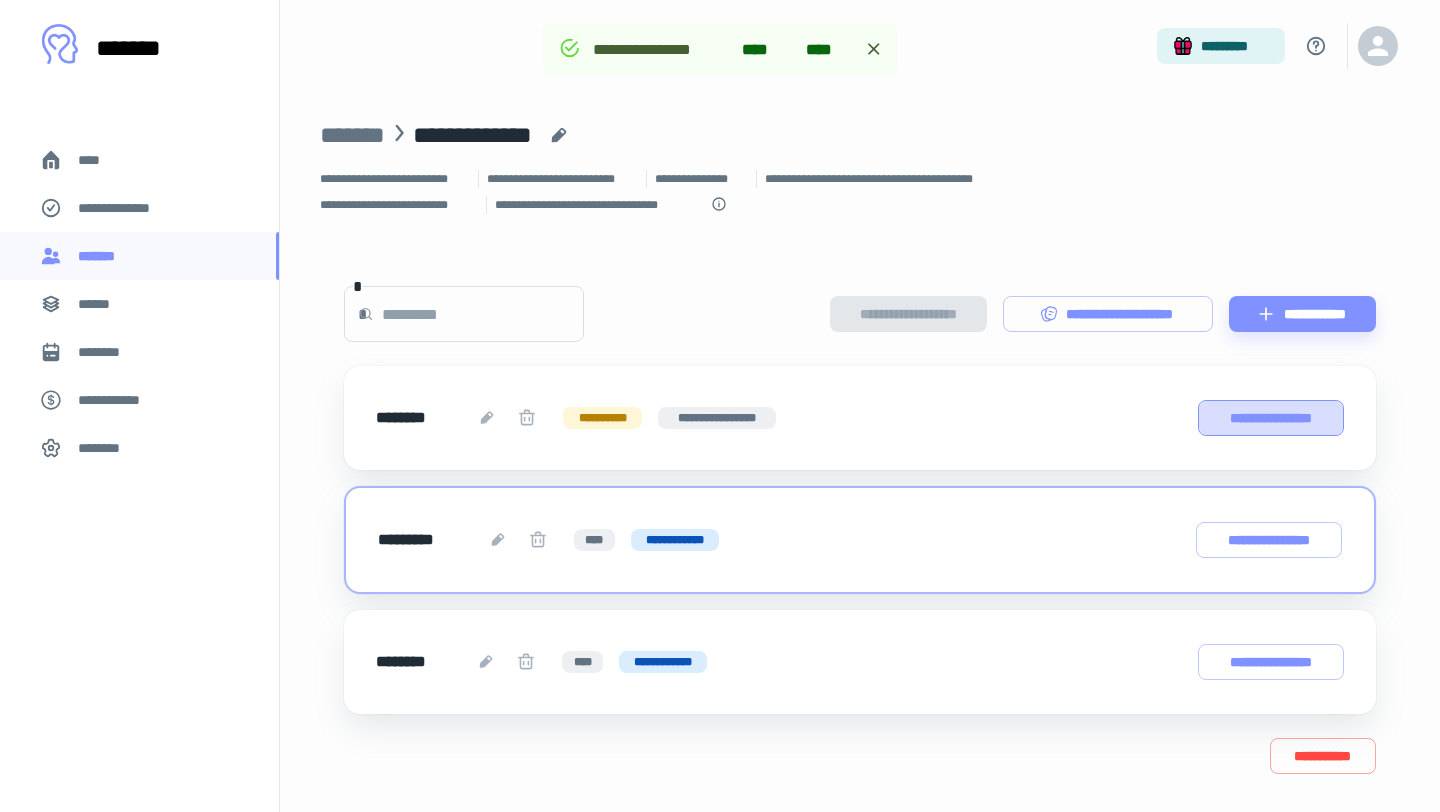 click on "**********" at bounding box center (1271, 418) 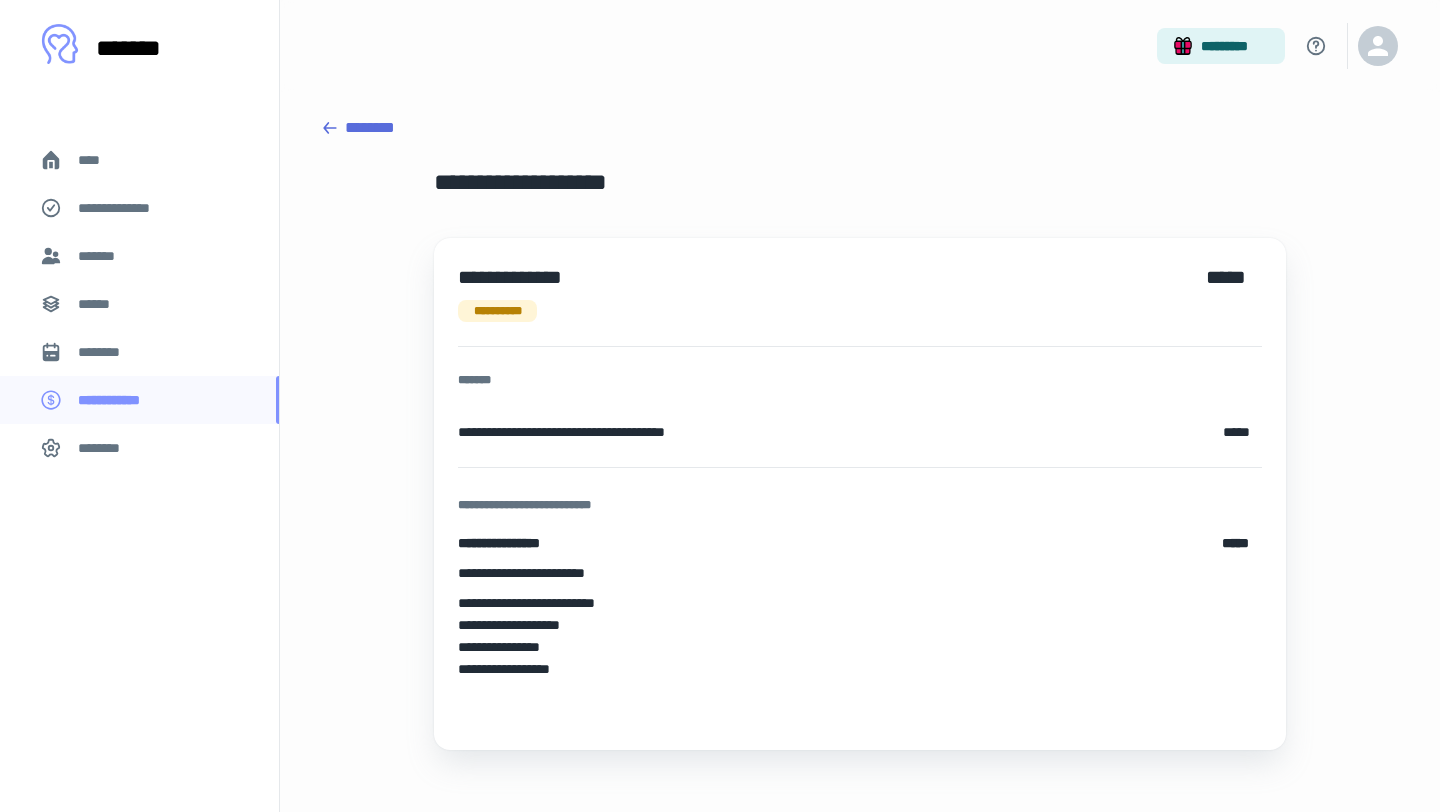 click on "**********" at bounding box center (860, 415) 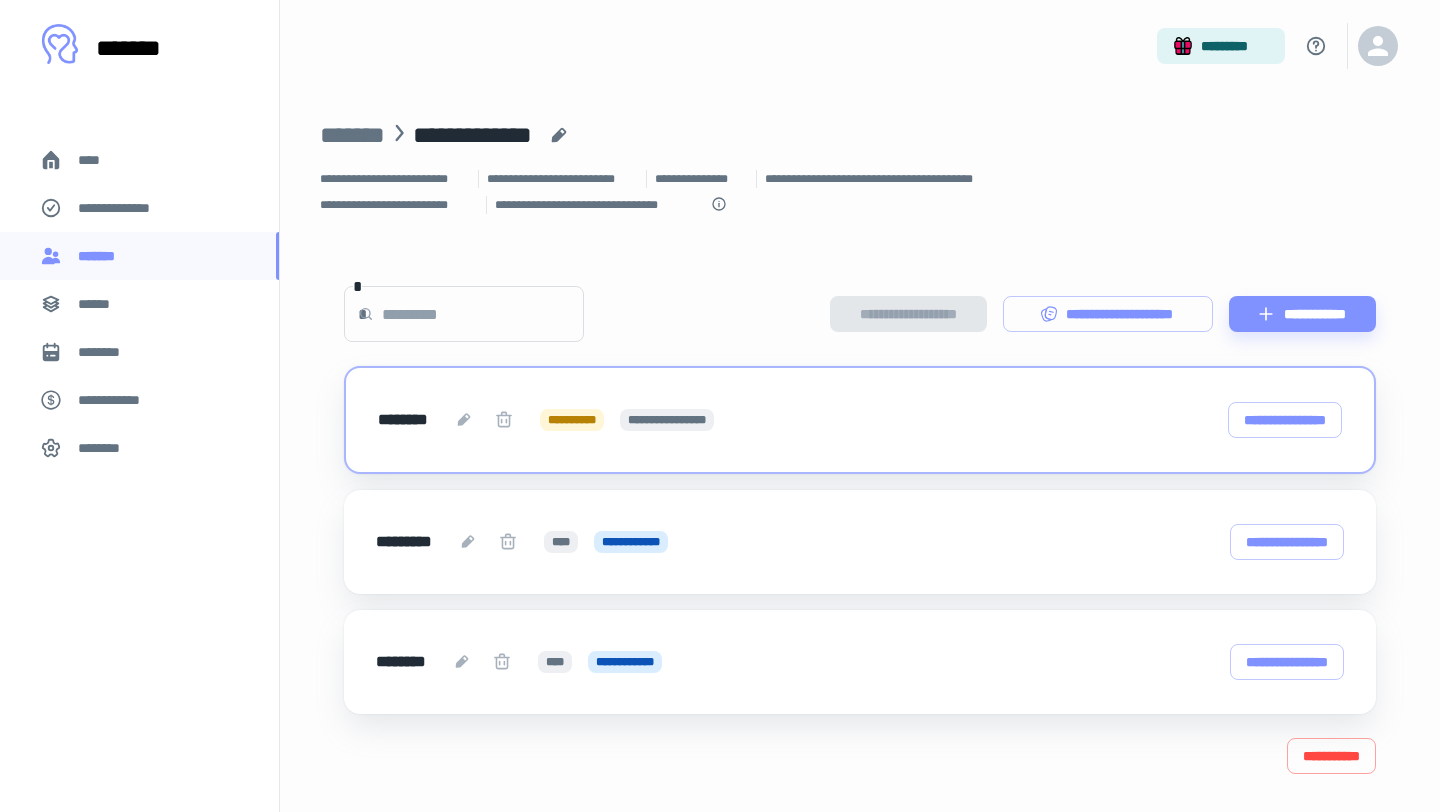 scroll, scrollTop: 10, scrollLeft: 0, axis: vertical 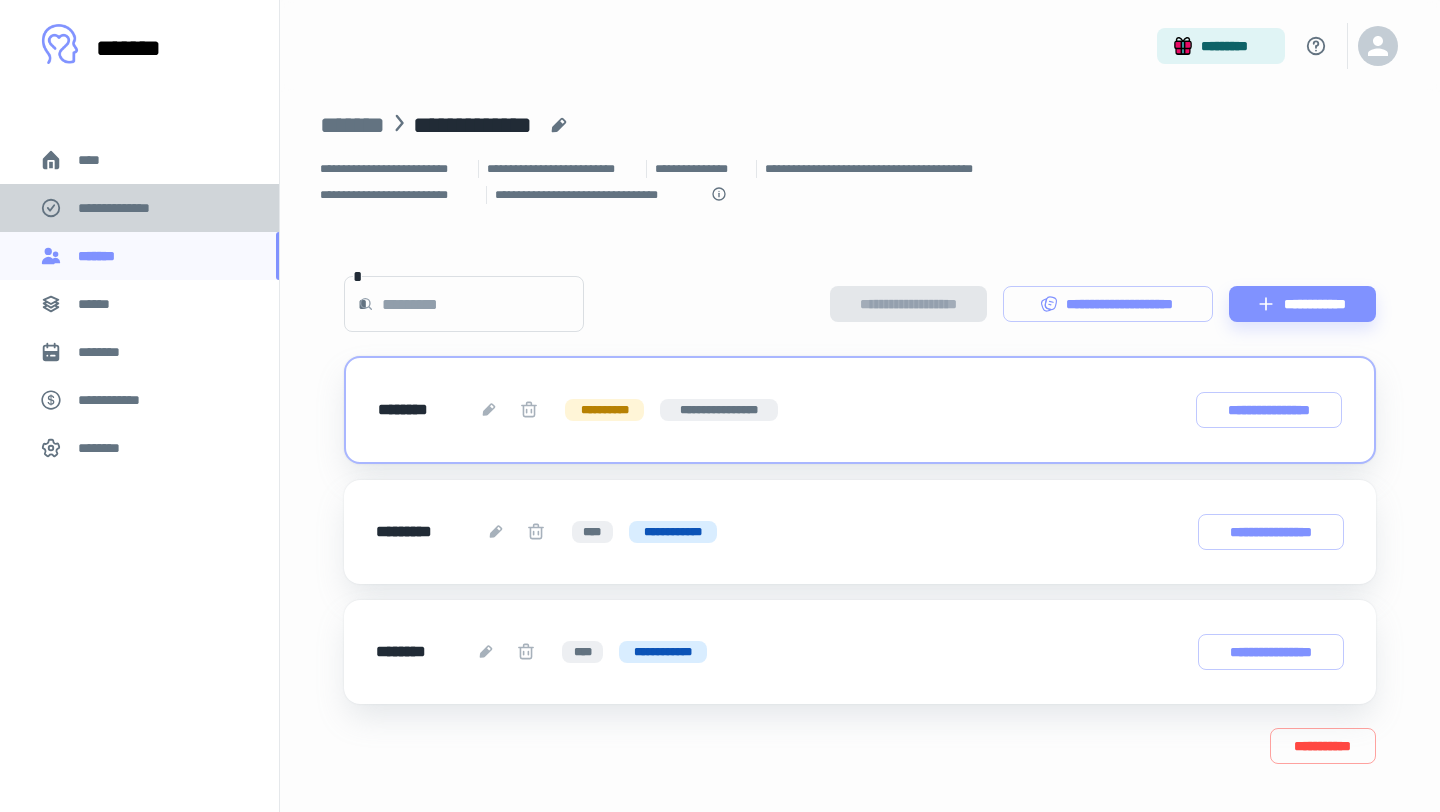 click on "**********" at bounding box center (127, 208) 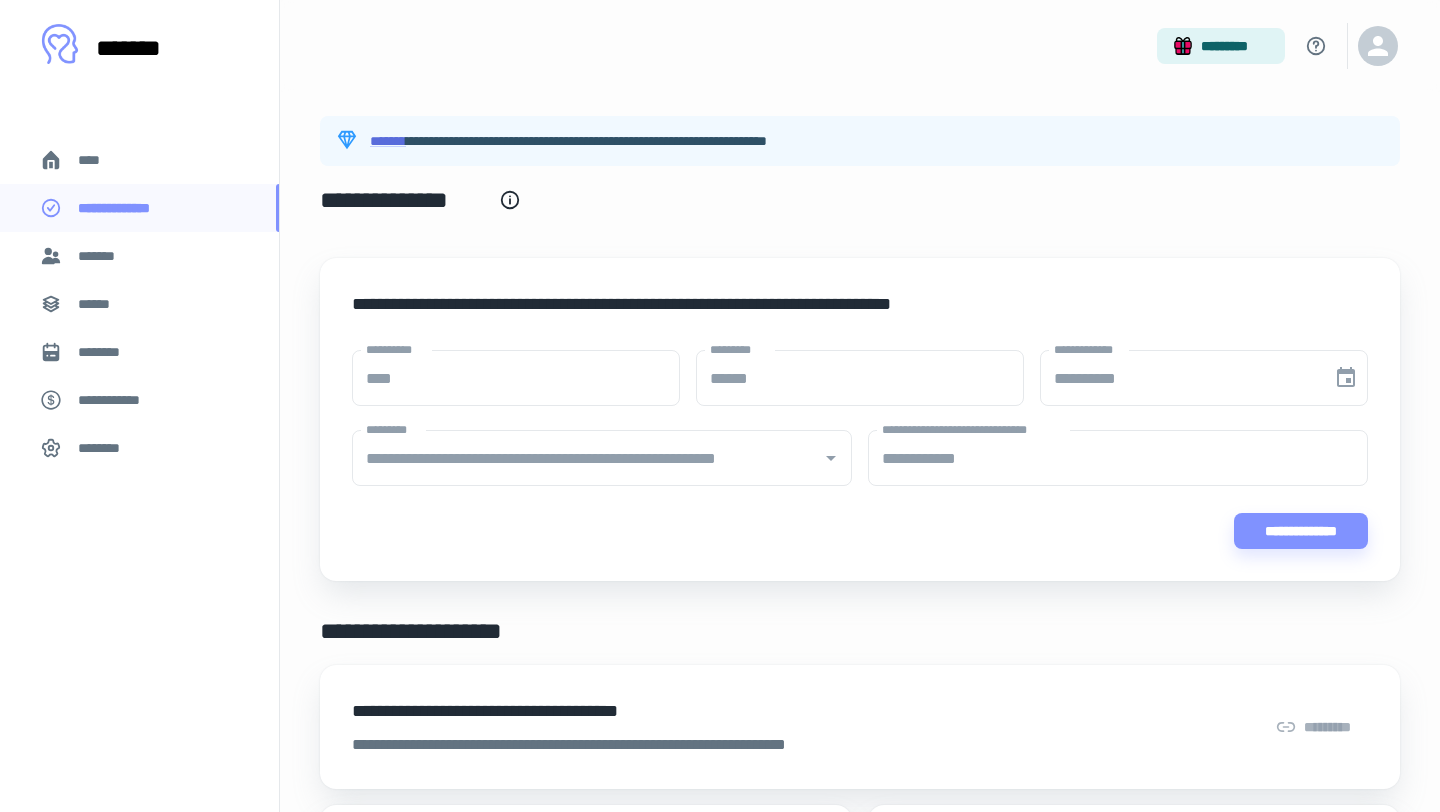click on "****" at bounding box center (139, 160) 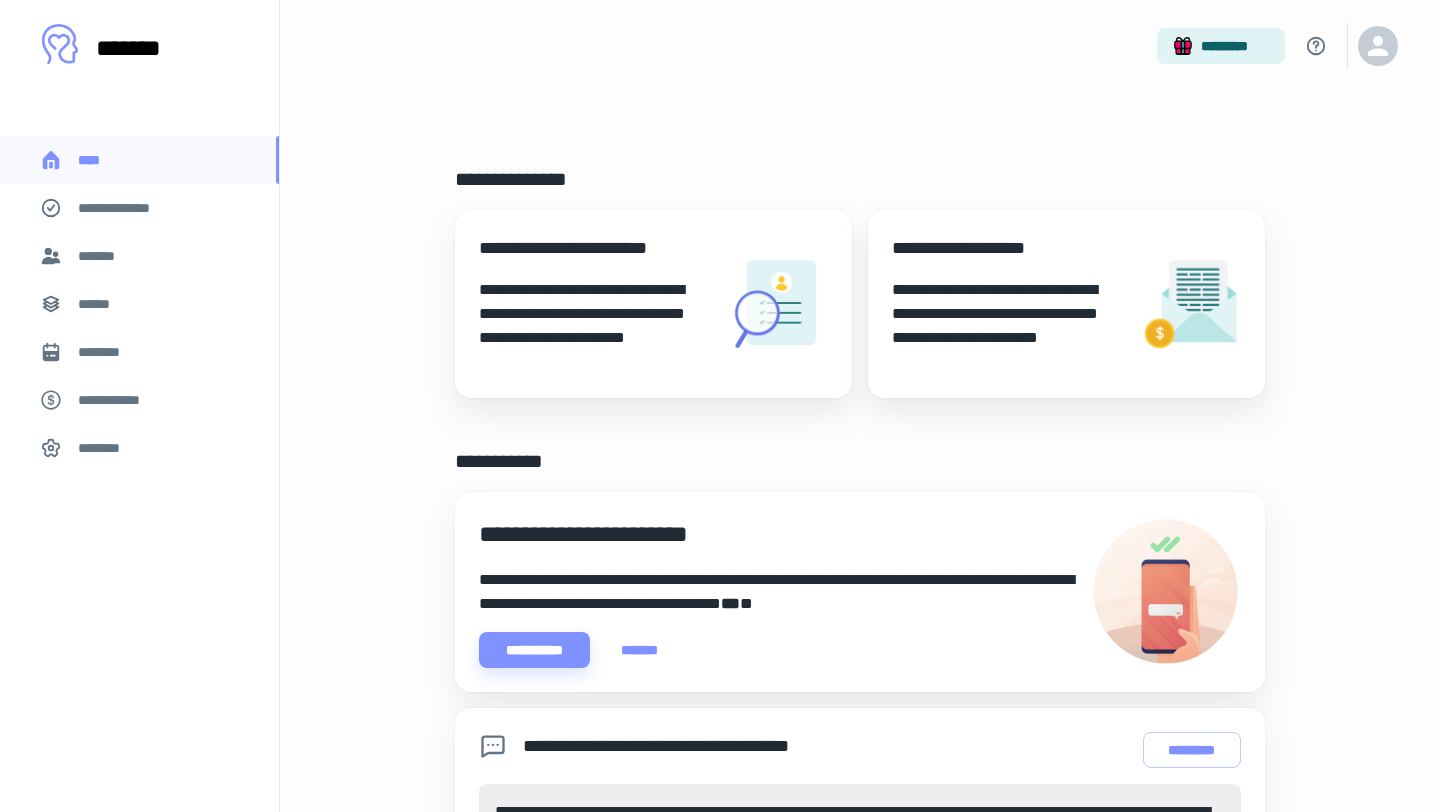 click on "******" at bounding box center (139, 304) 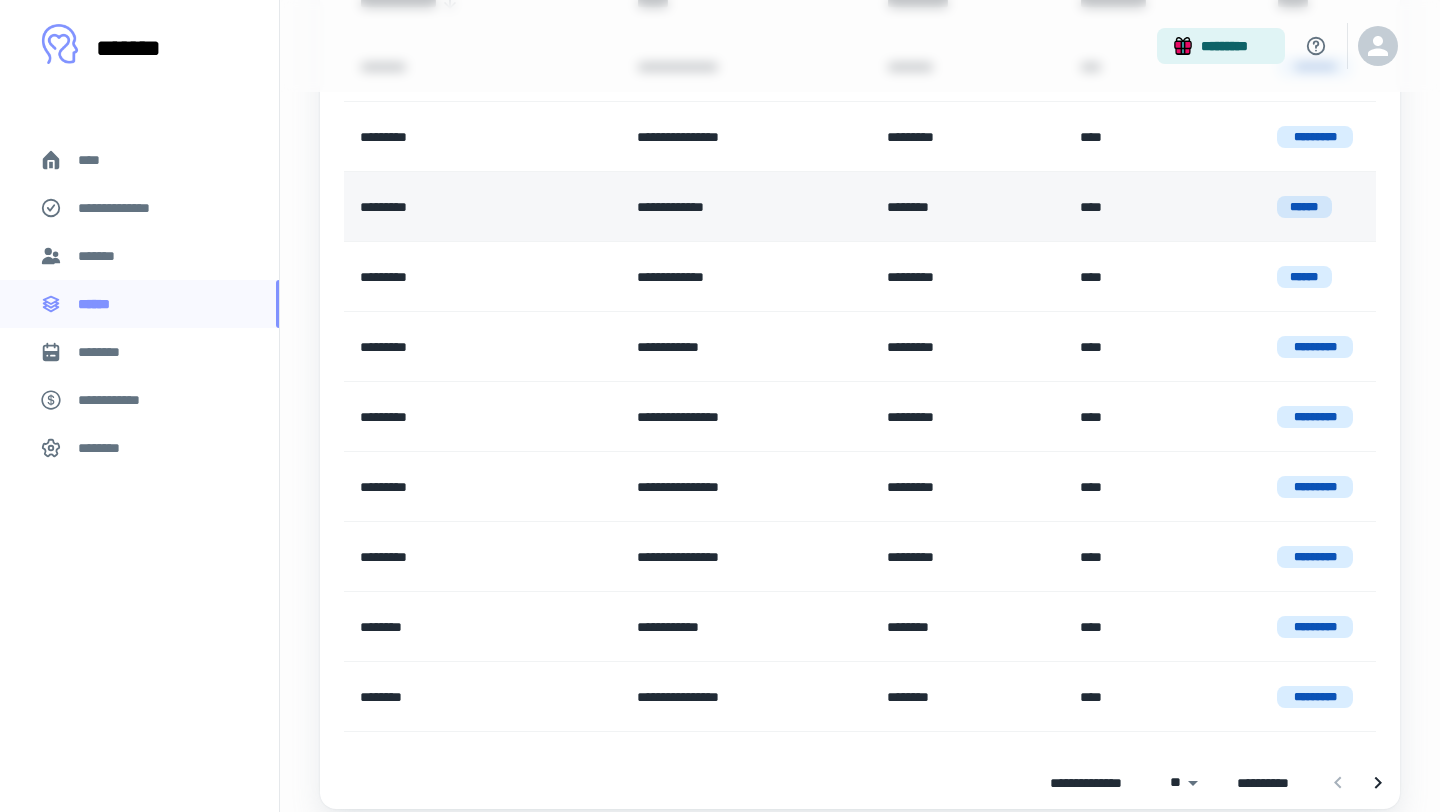 scroll, scrollTop: 378, scrollLeft: 0, axis: vertical 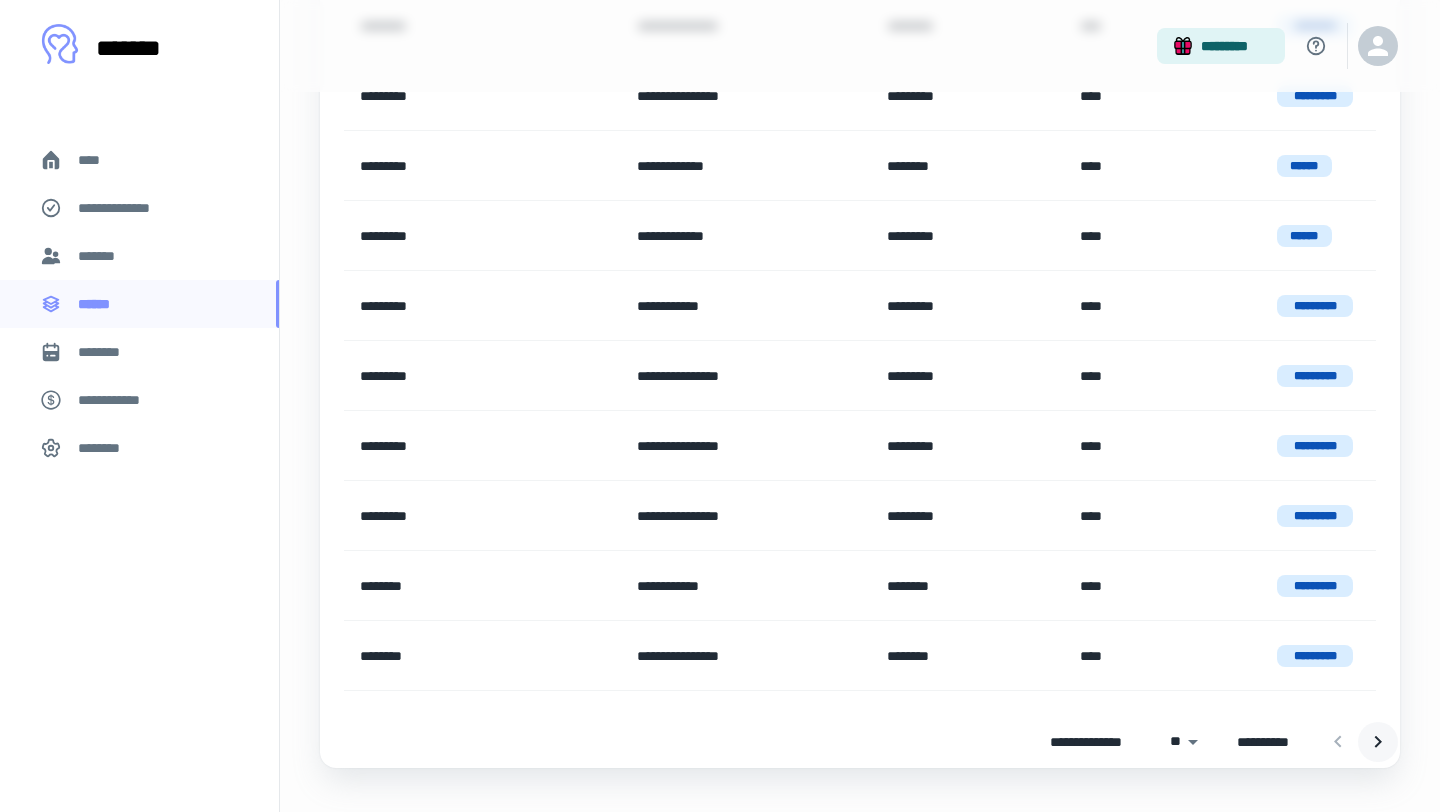 click 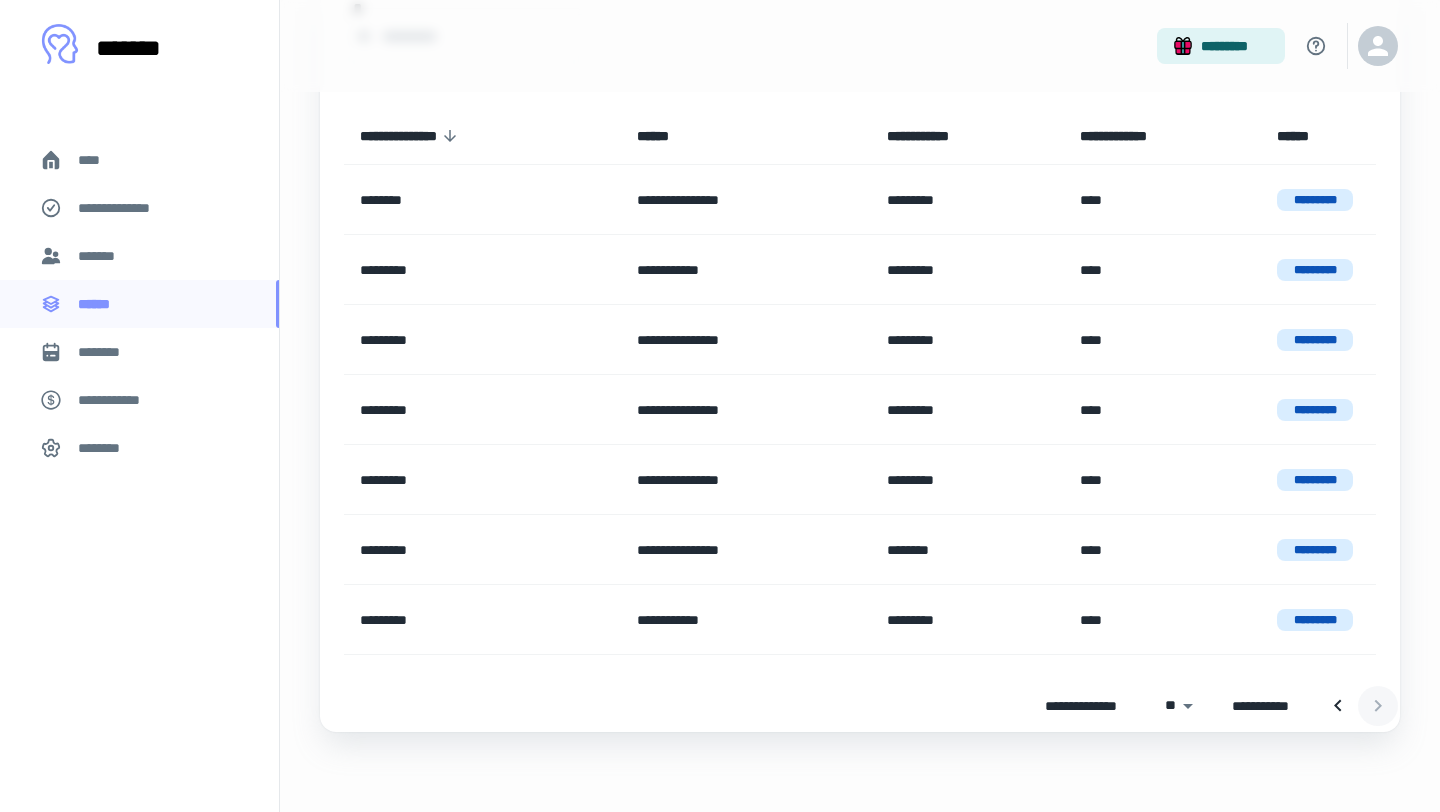 scroll, scrollTop: 204, scrollLeft: 0, axis: vertical 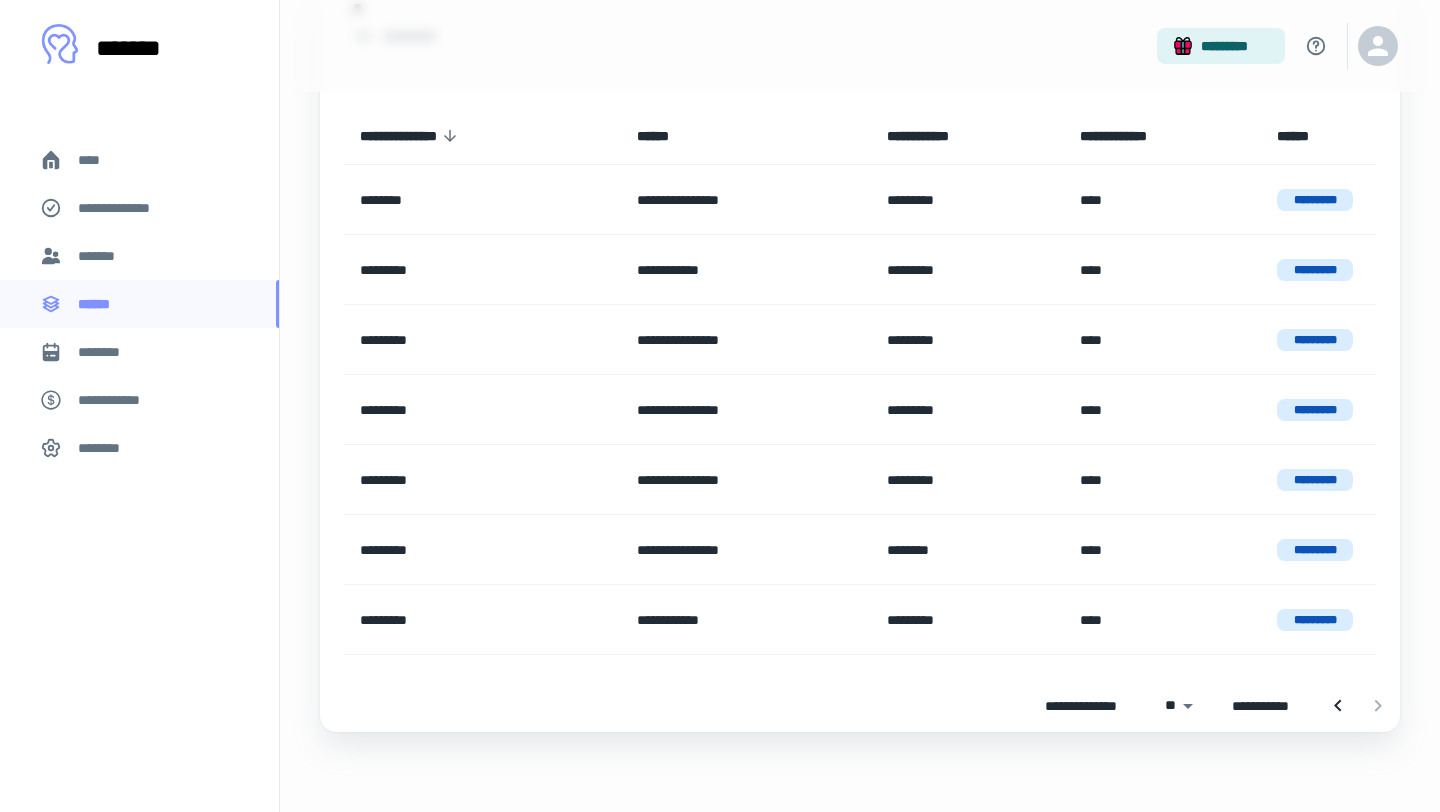 click at bounding box center (1358, 706) 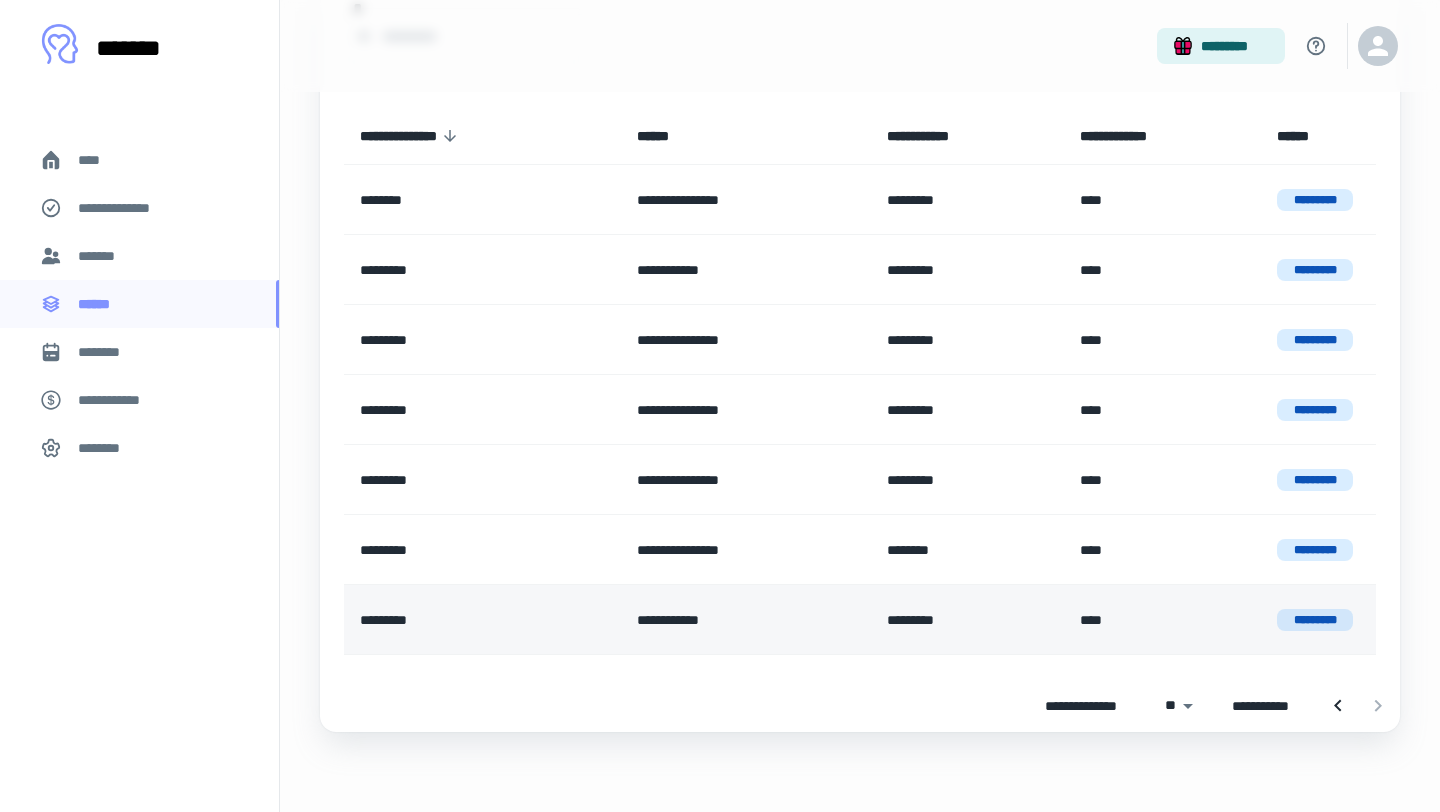 click on "*********" at bounding box center (967, 620) 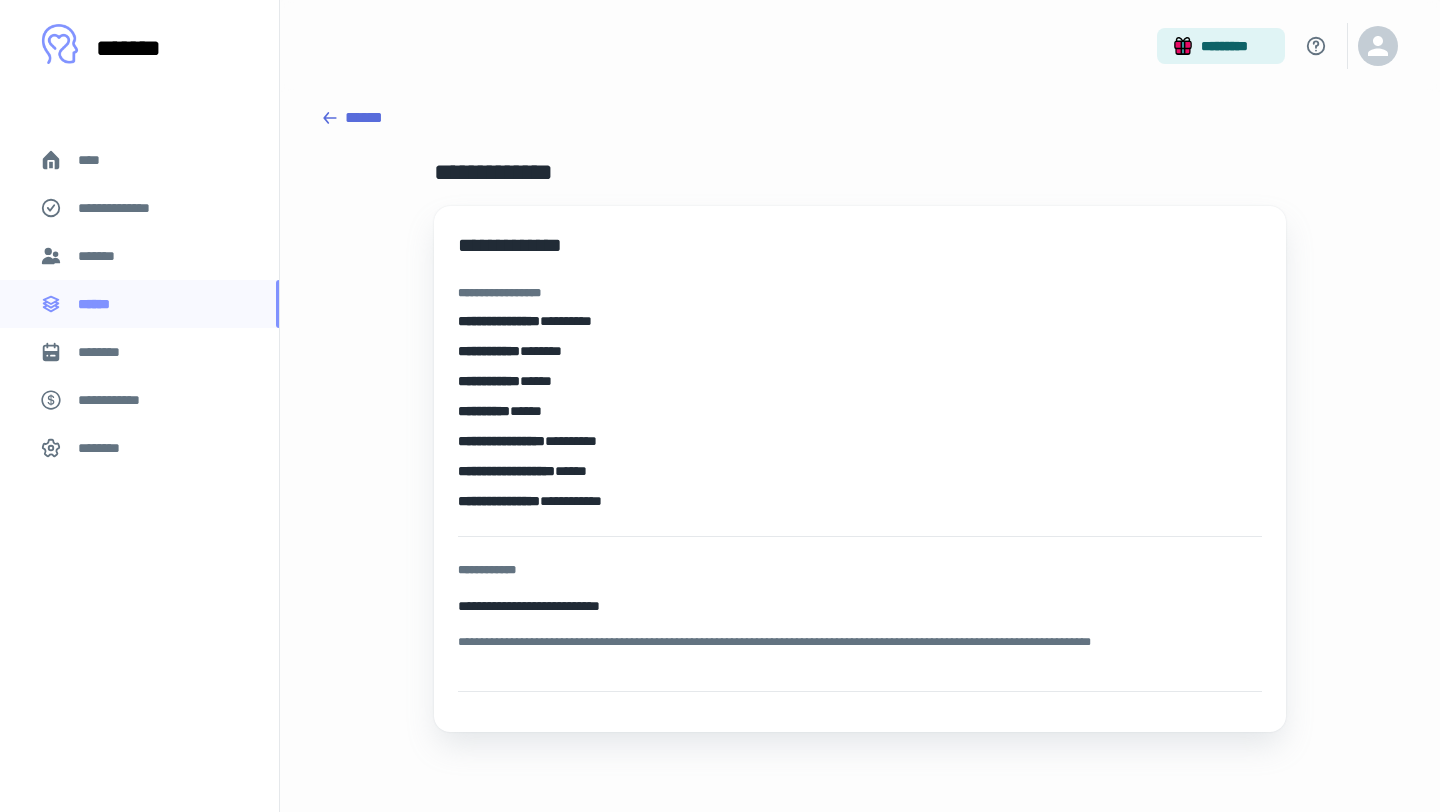 scroll, scrollTop: 0, scrollLeft: 0, axis: both 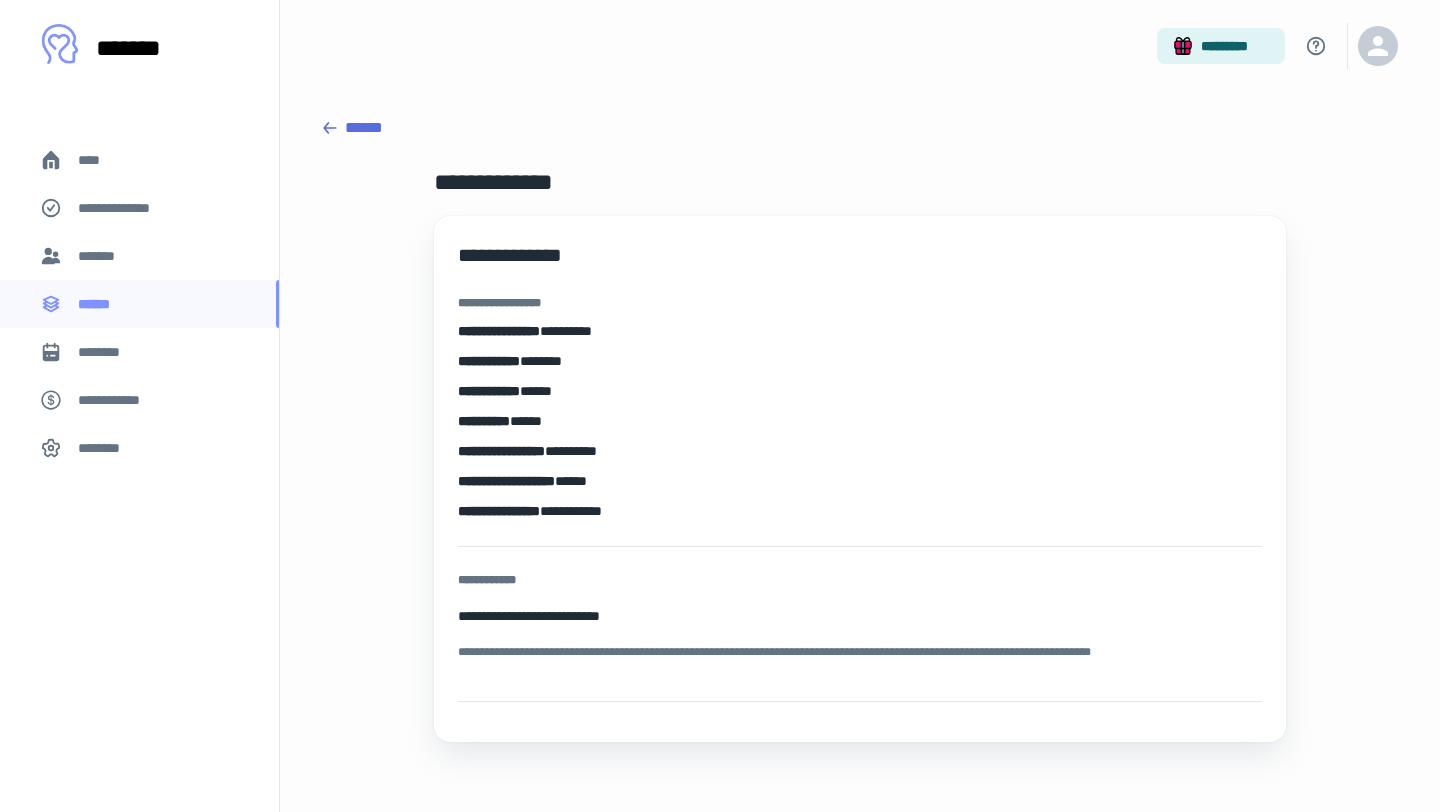click on "******" at bounding box center [860, 128] 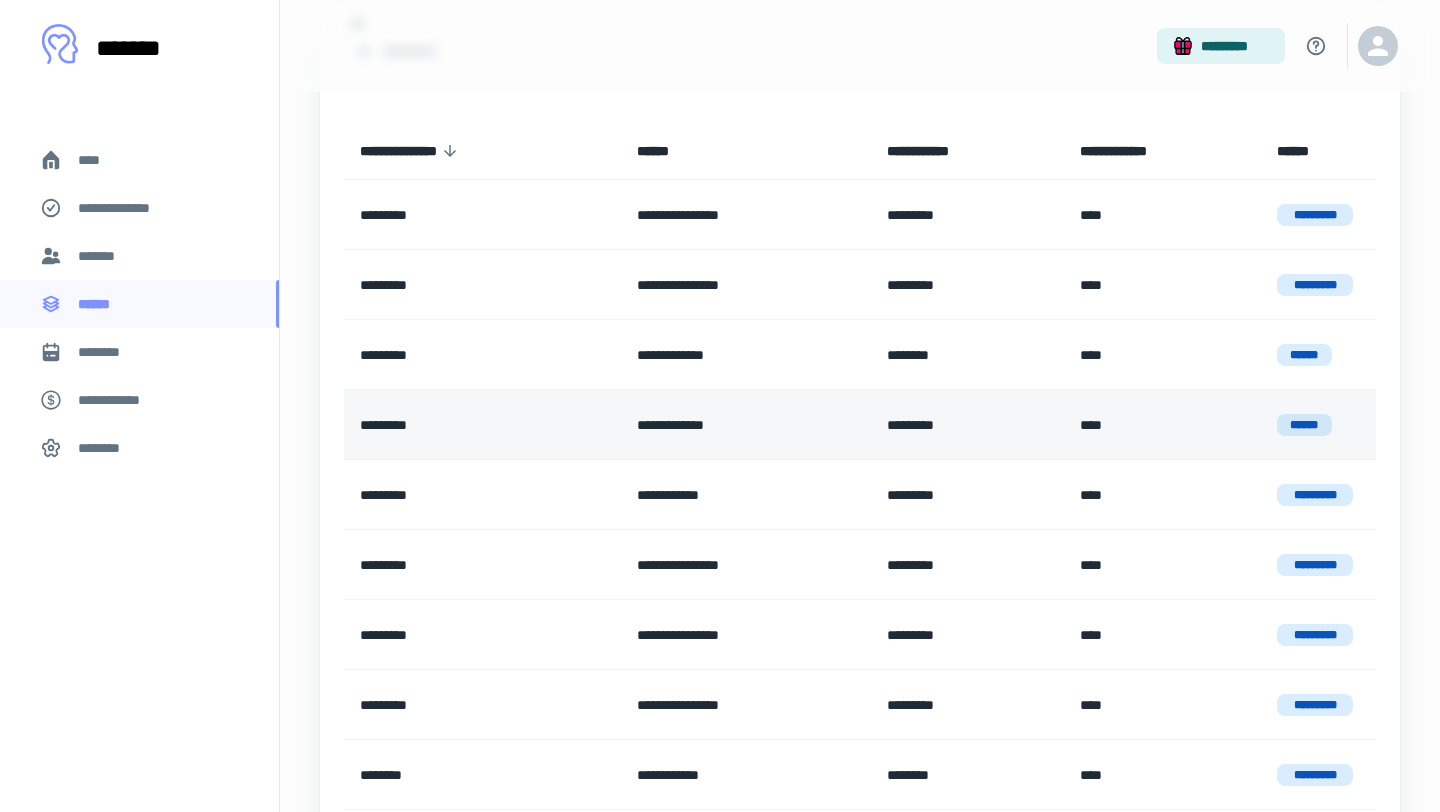 scroll, scrollTop: 184, scrollLeft: 0, axis: vertical 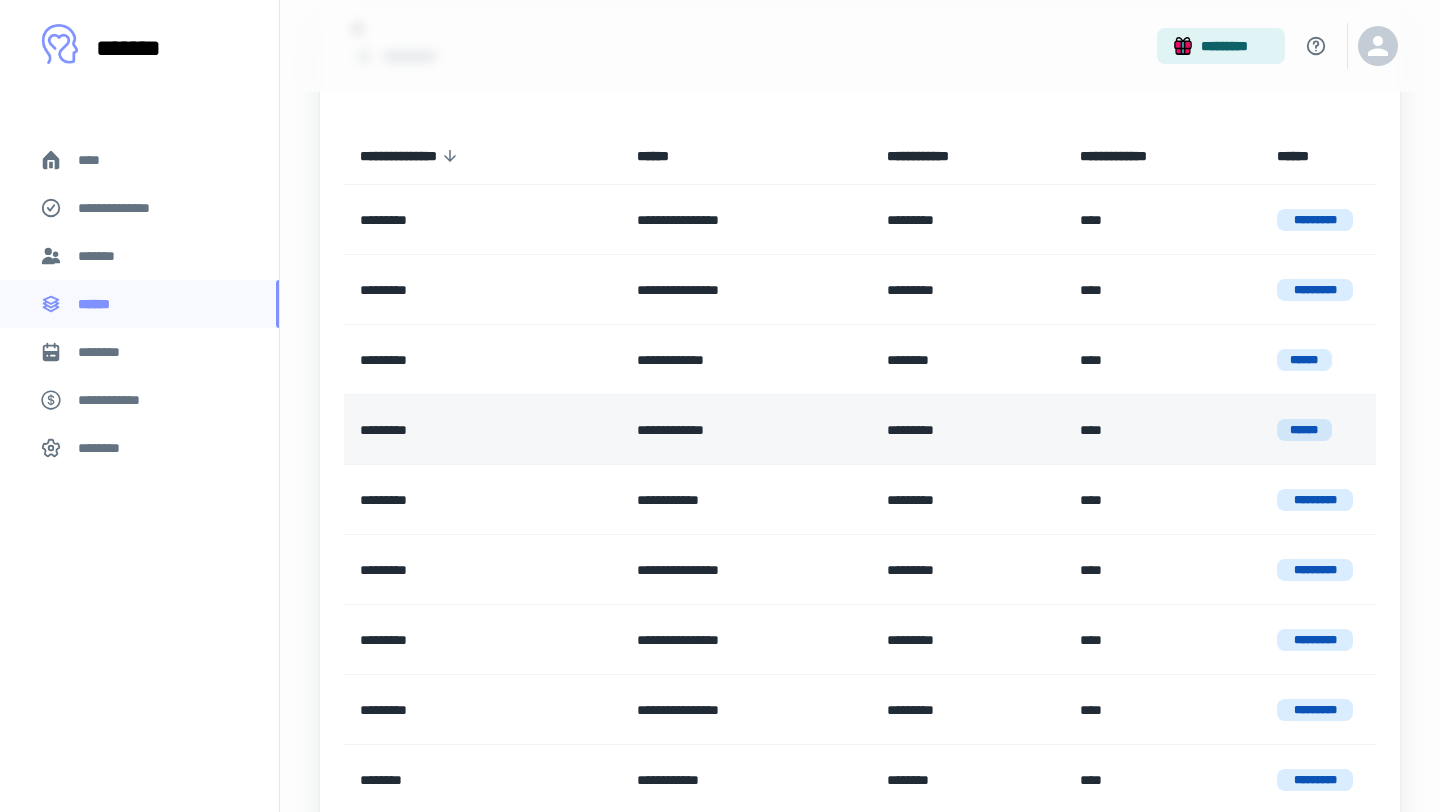 click on "*********" at bounding box center (482, 430) 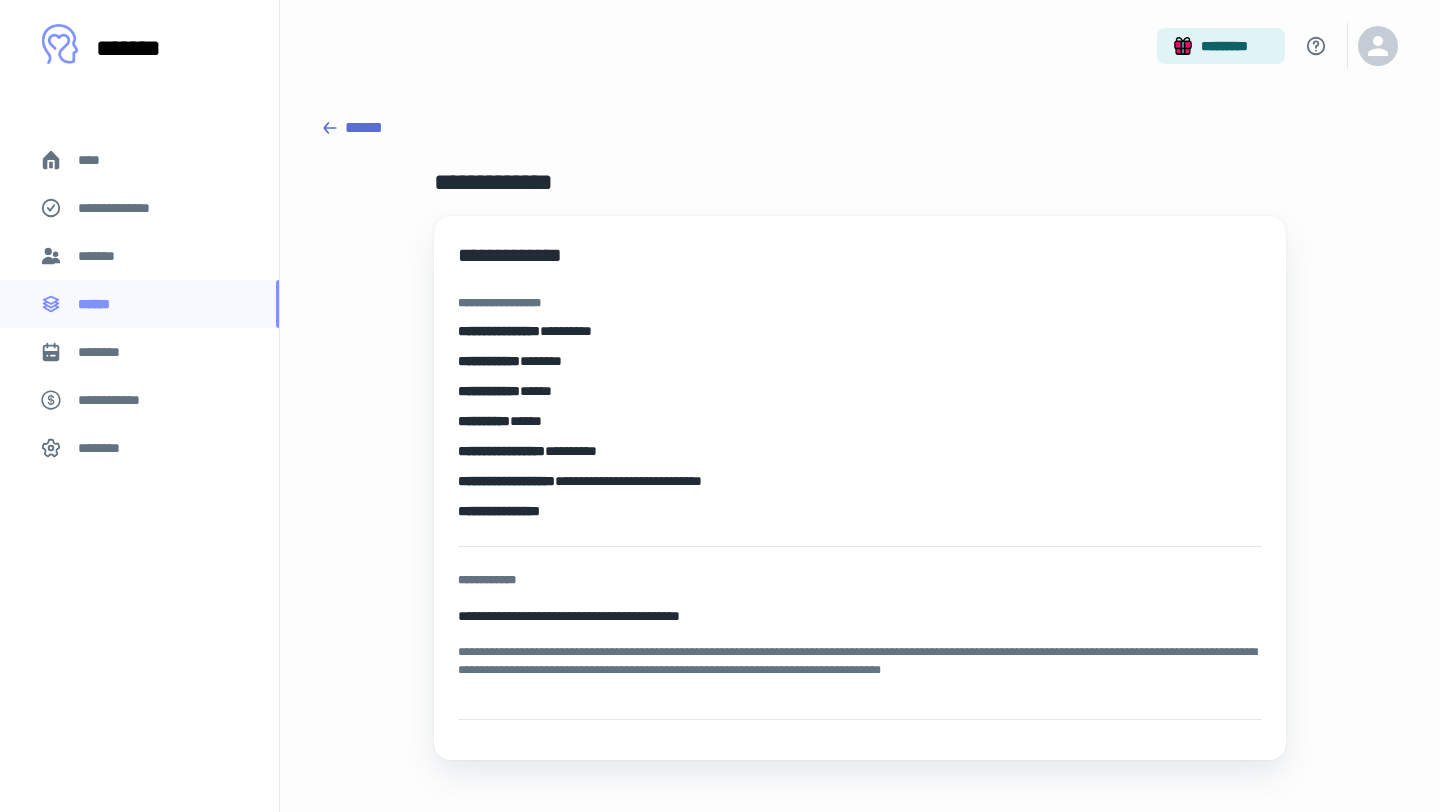 click on "**********" at bounding box center (860, 438) 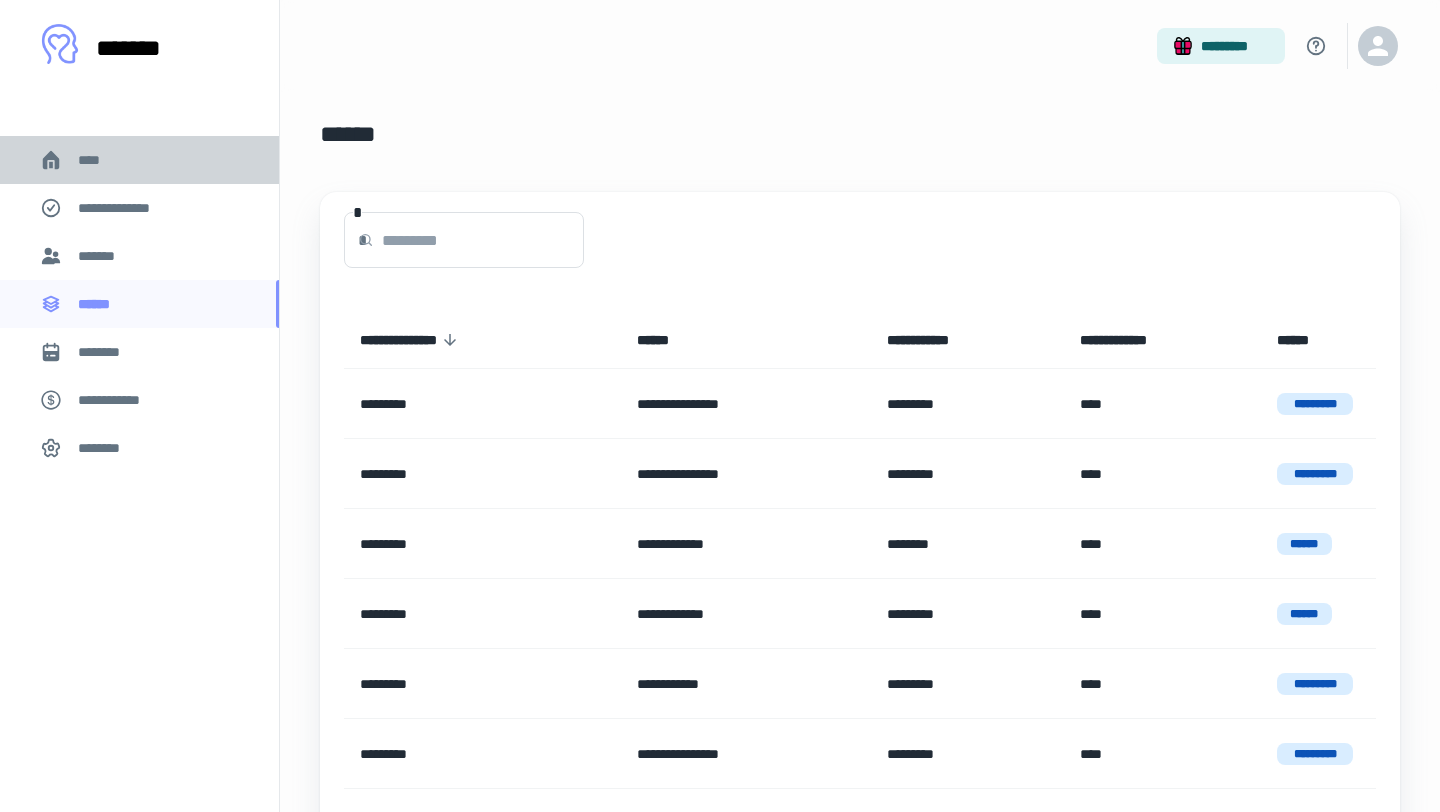 click on "****" at bounding box center (139, 160) 